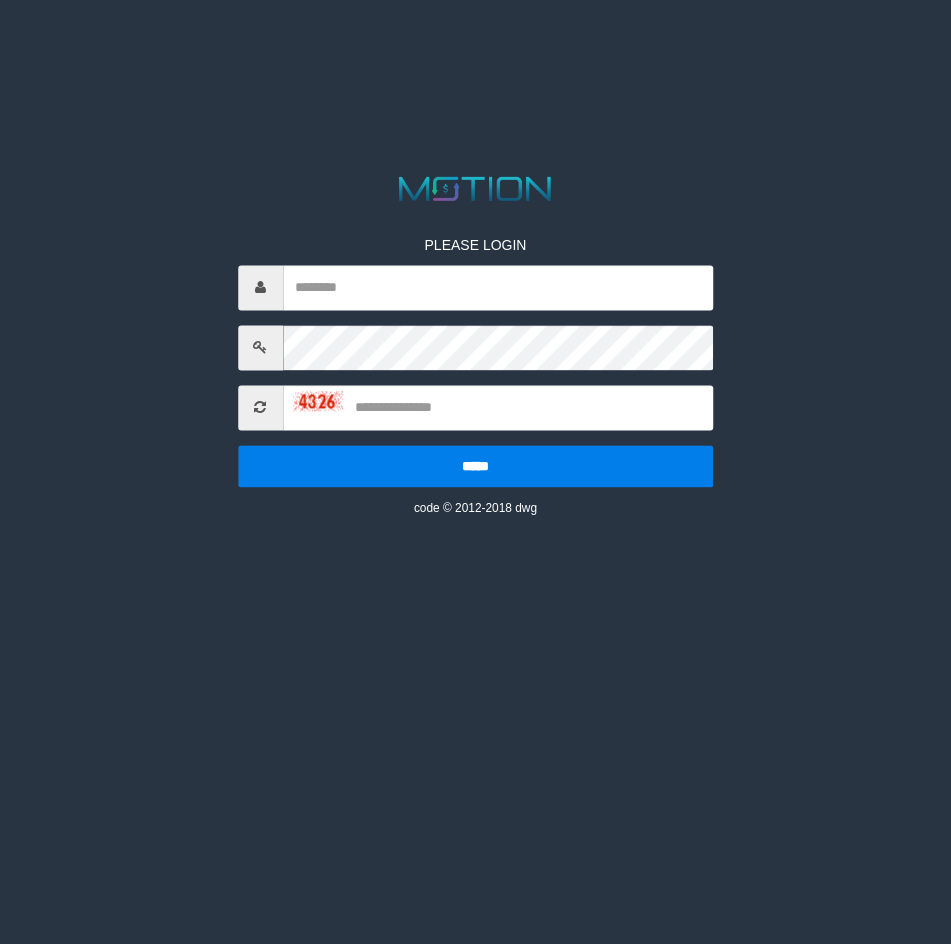 scroll, scrollTop: 0, scrollLeft: 0, axis: both 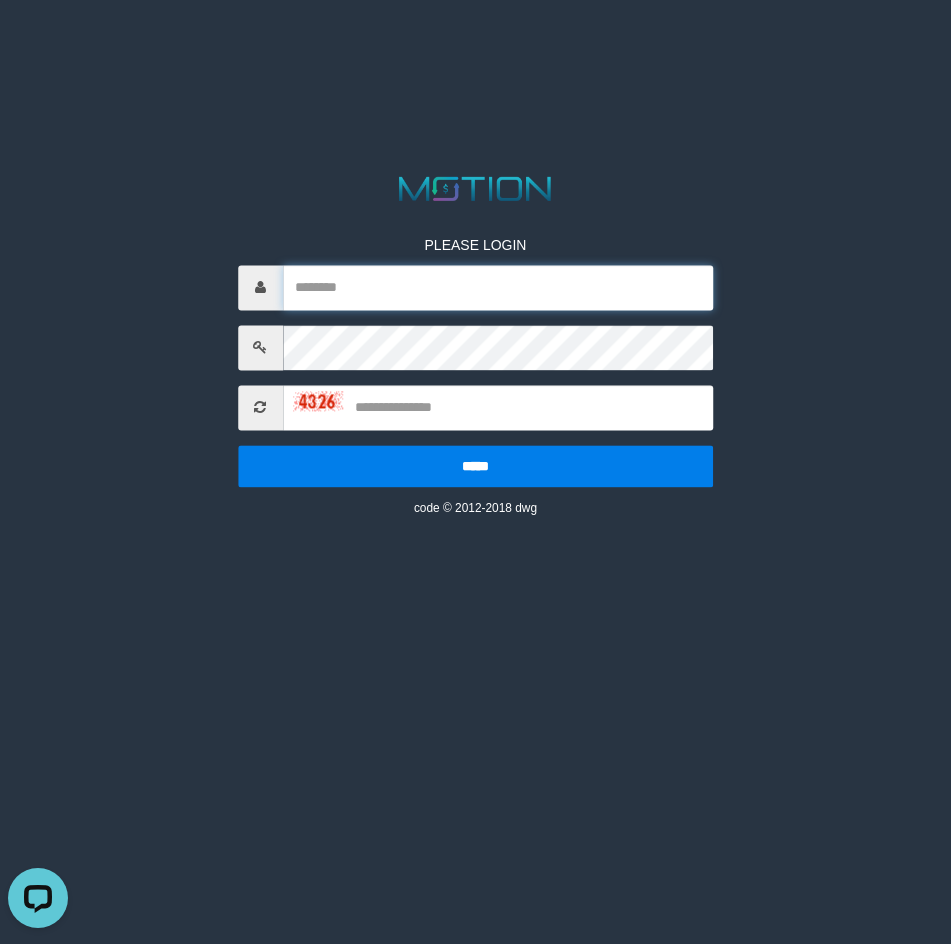paste on "********" 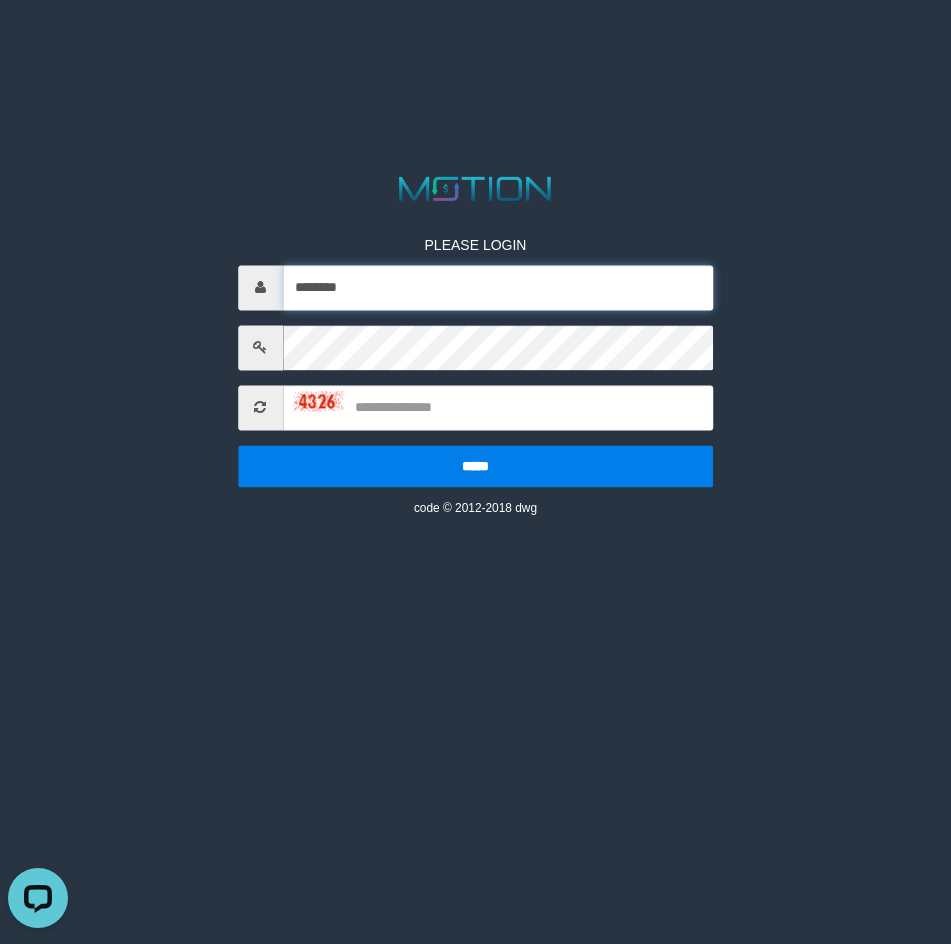 click on "********" at bounding box center (498, 287) 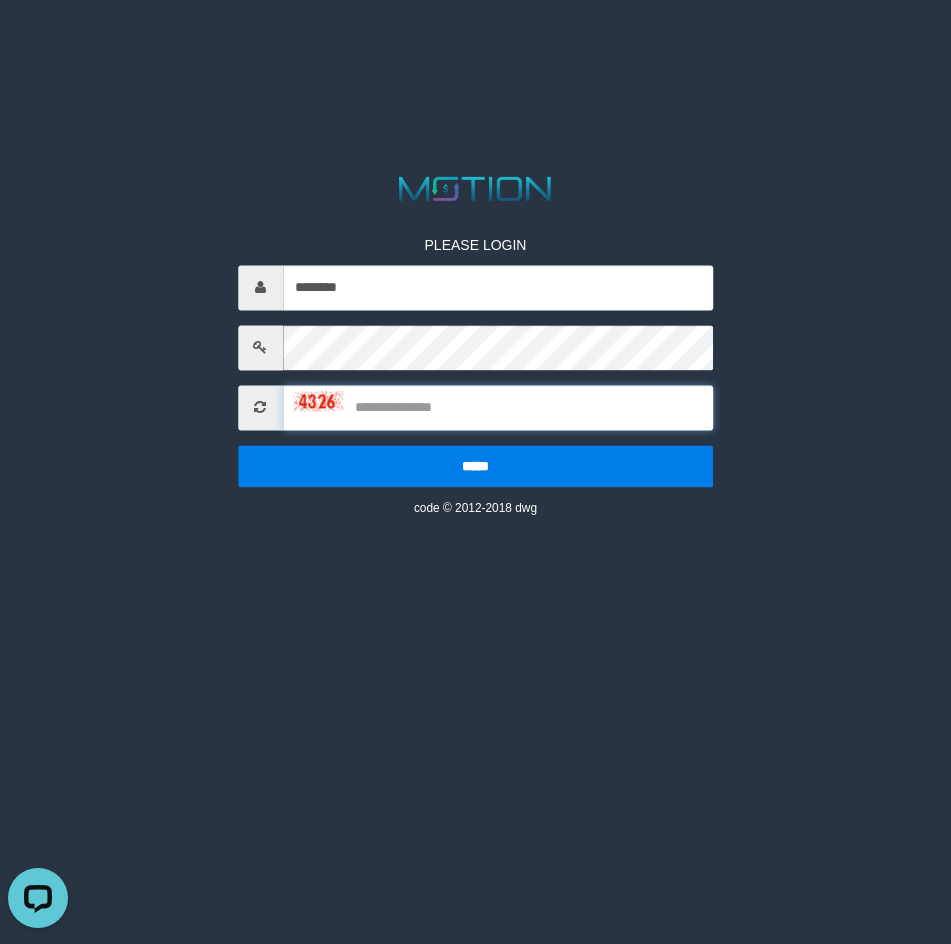 click at bounding box center [498, 407] 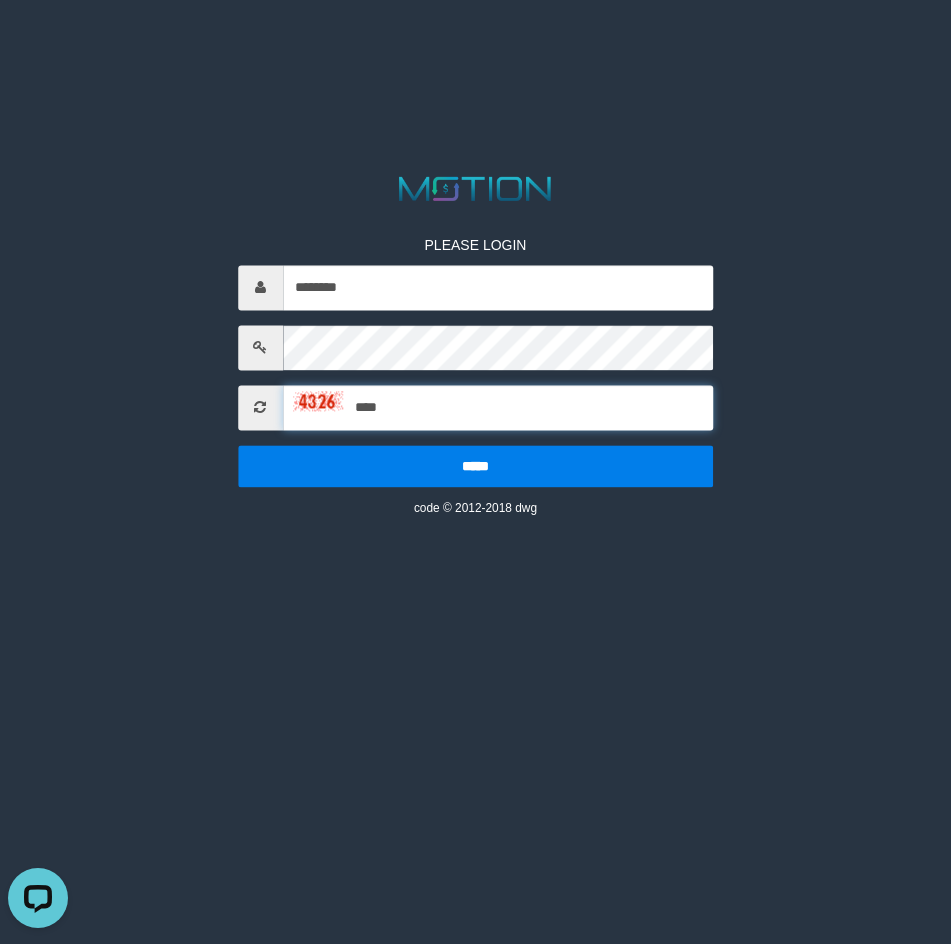 type on "****" 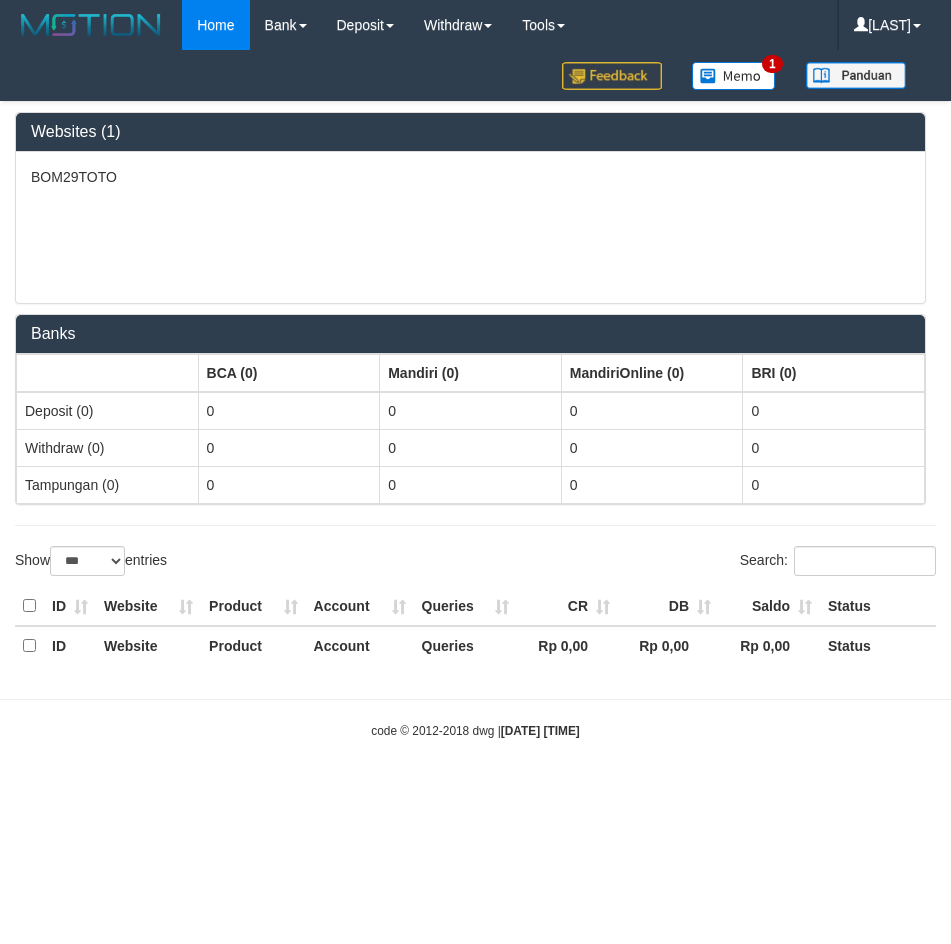 select on "***" 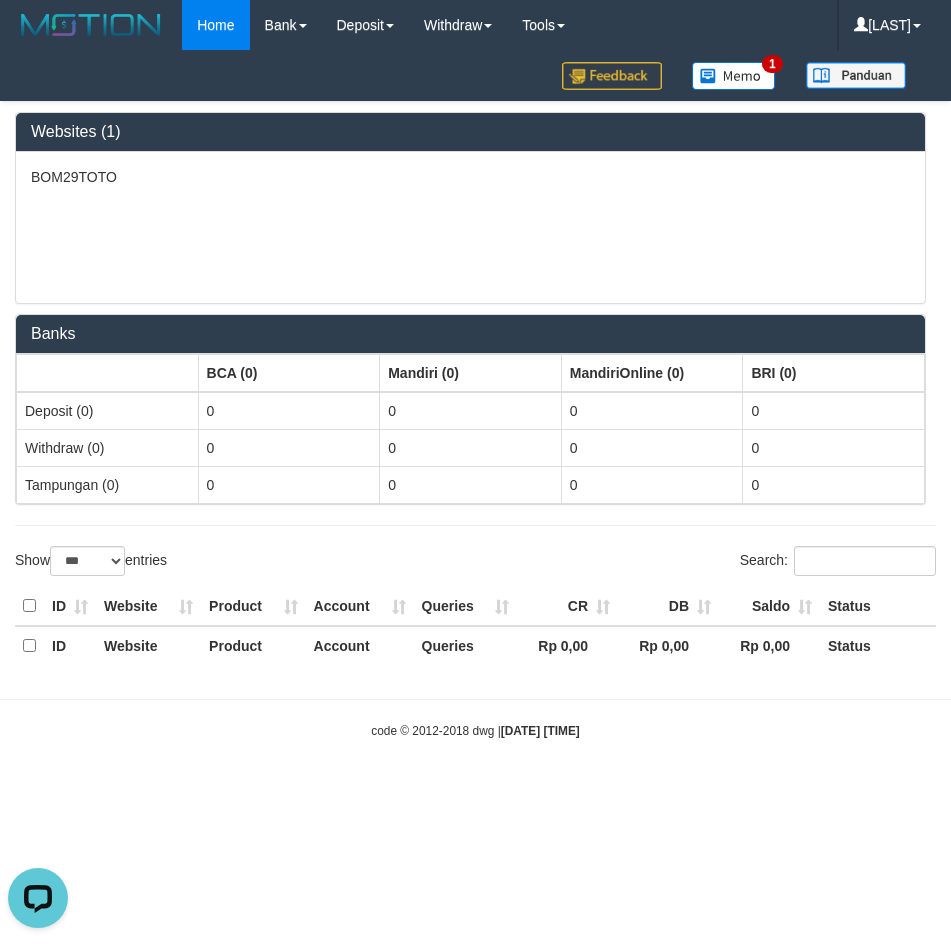 scroll, scrollTop: 0, scrollLeft: 0, axis: both 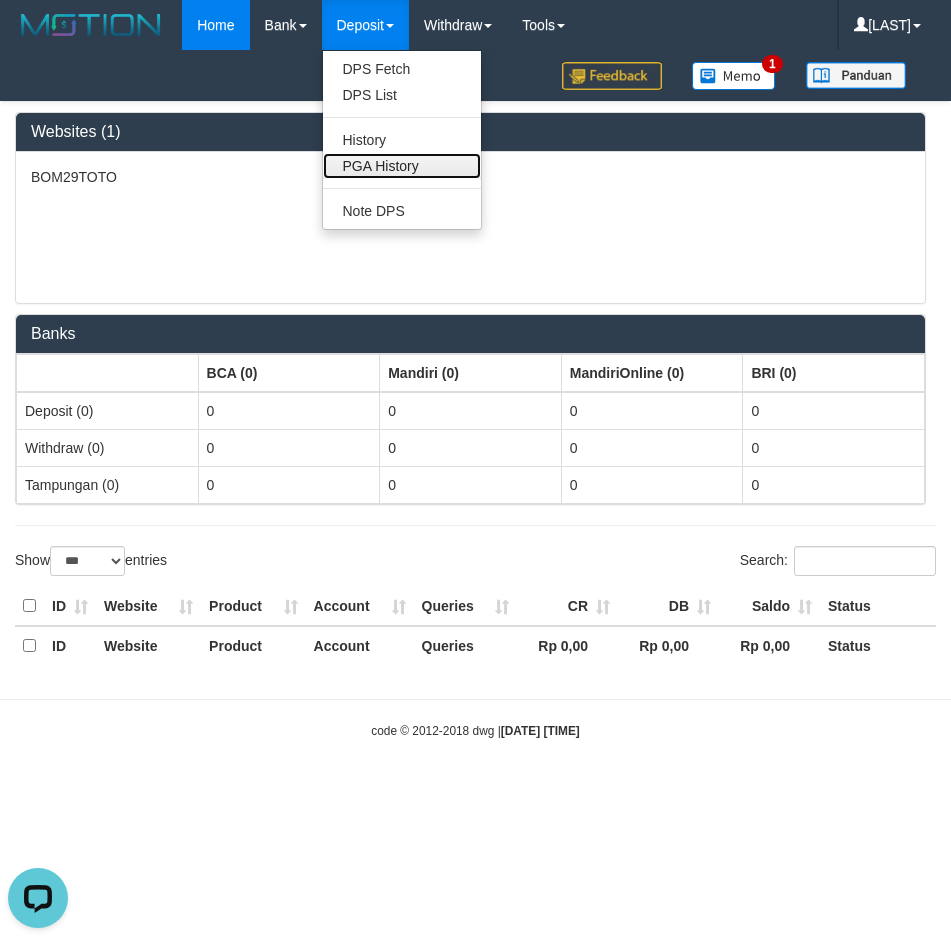 drag, startPoint x: 402, startPoint y: 163, endPoint x: 451, endPoint y: 125, distance: 62.008064 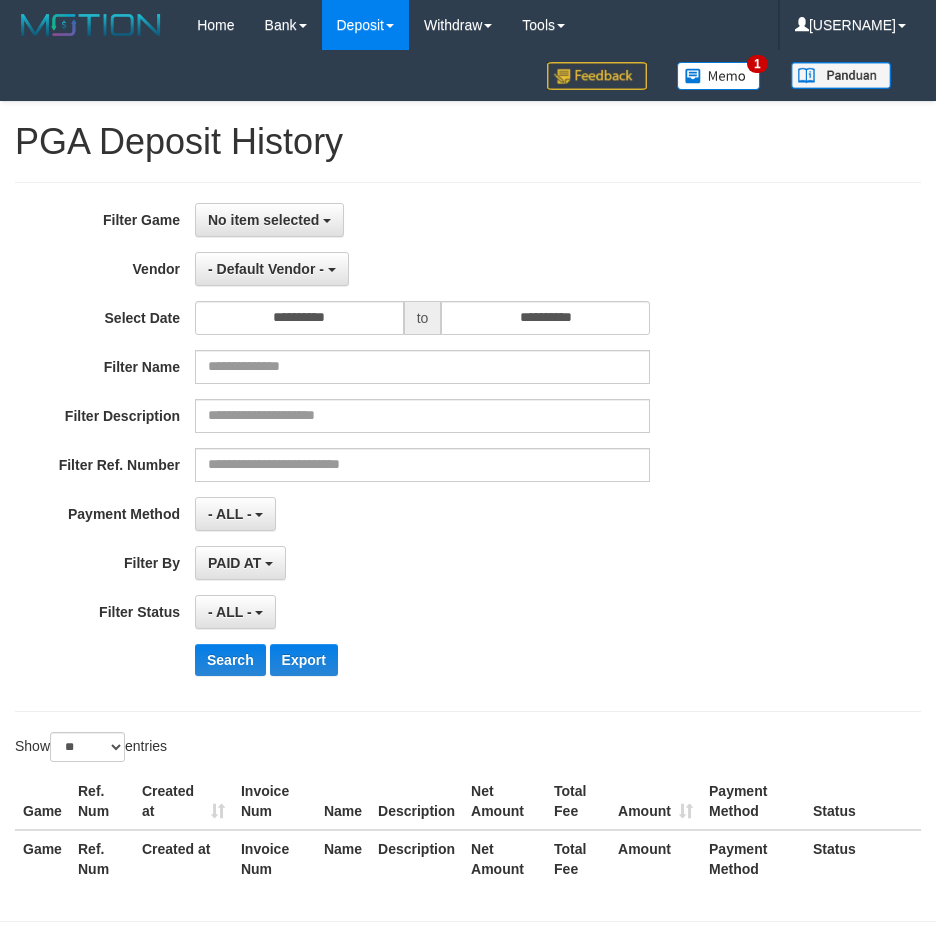 select 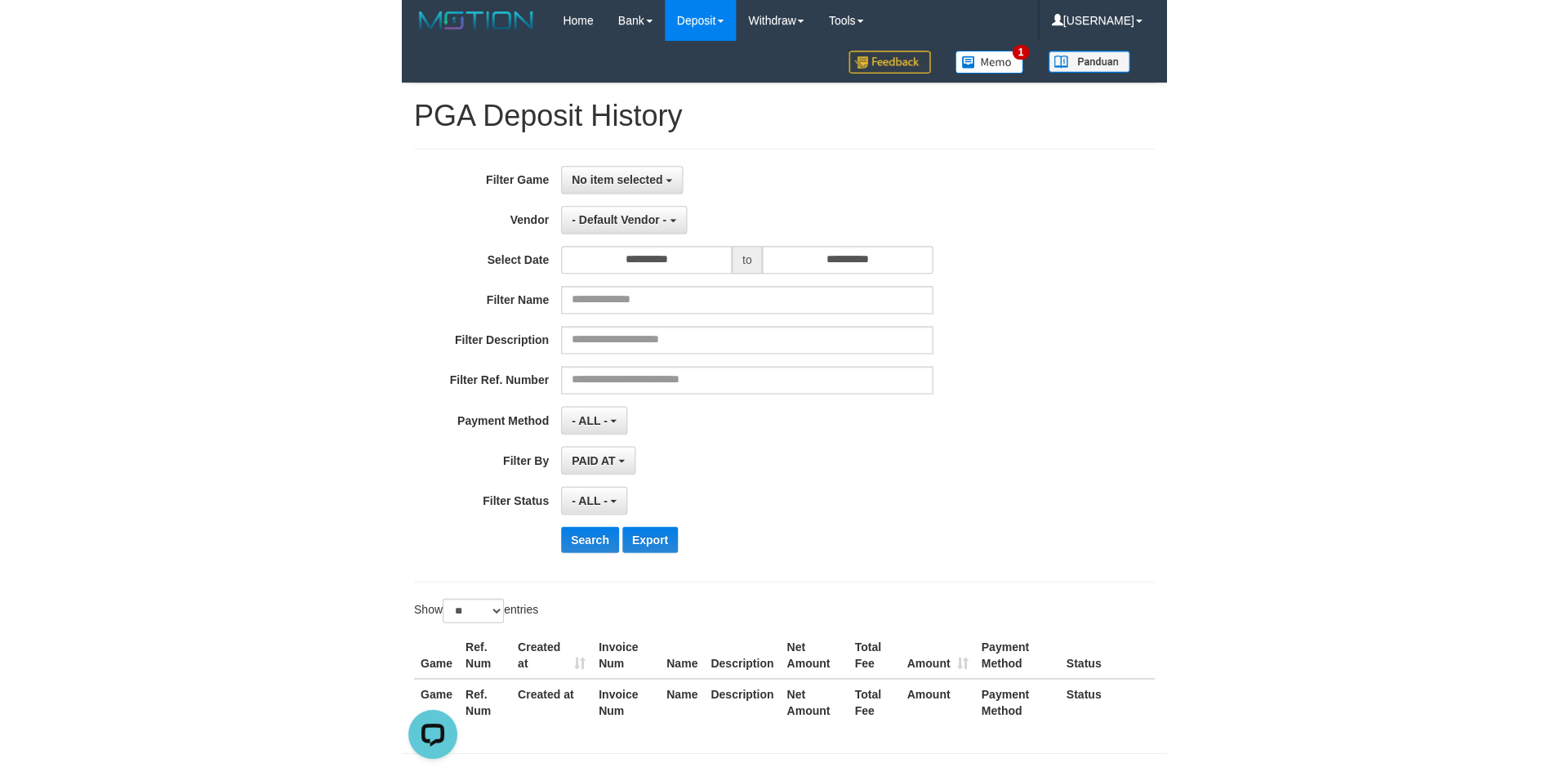 scroll, scrollTop: 0, scrollLeft: 0, axis: both 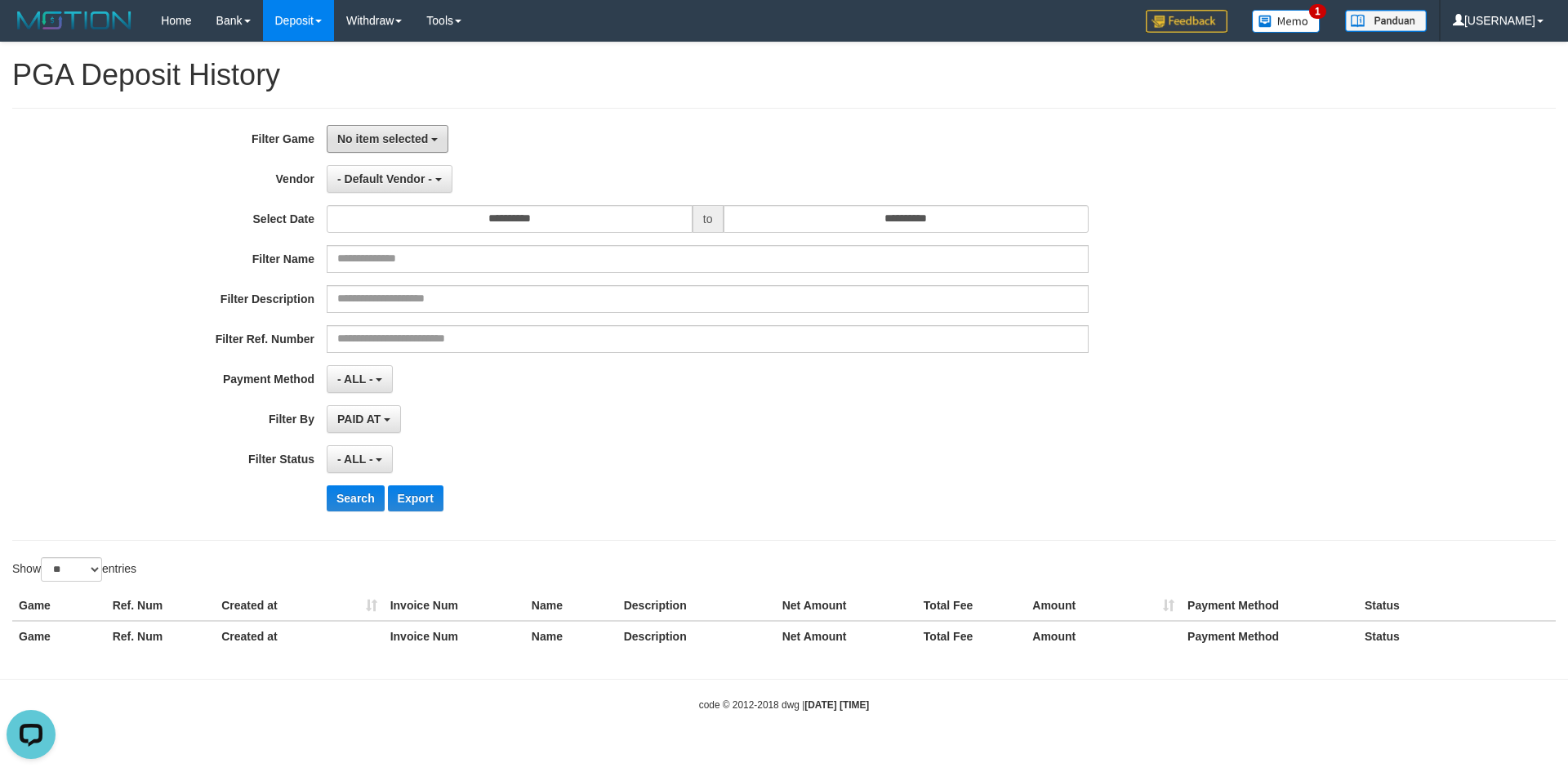 drag, startPoint x: 412, startPoint y: 141, endPoint x: 425, endPoint y: 172, distance: 33.615473 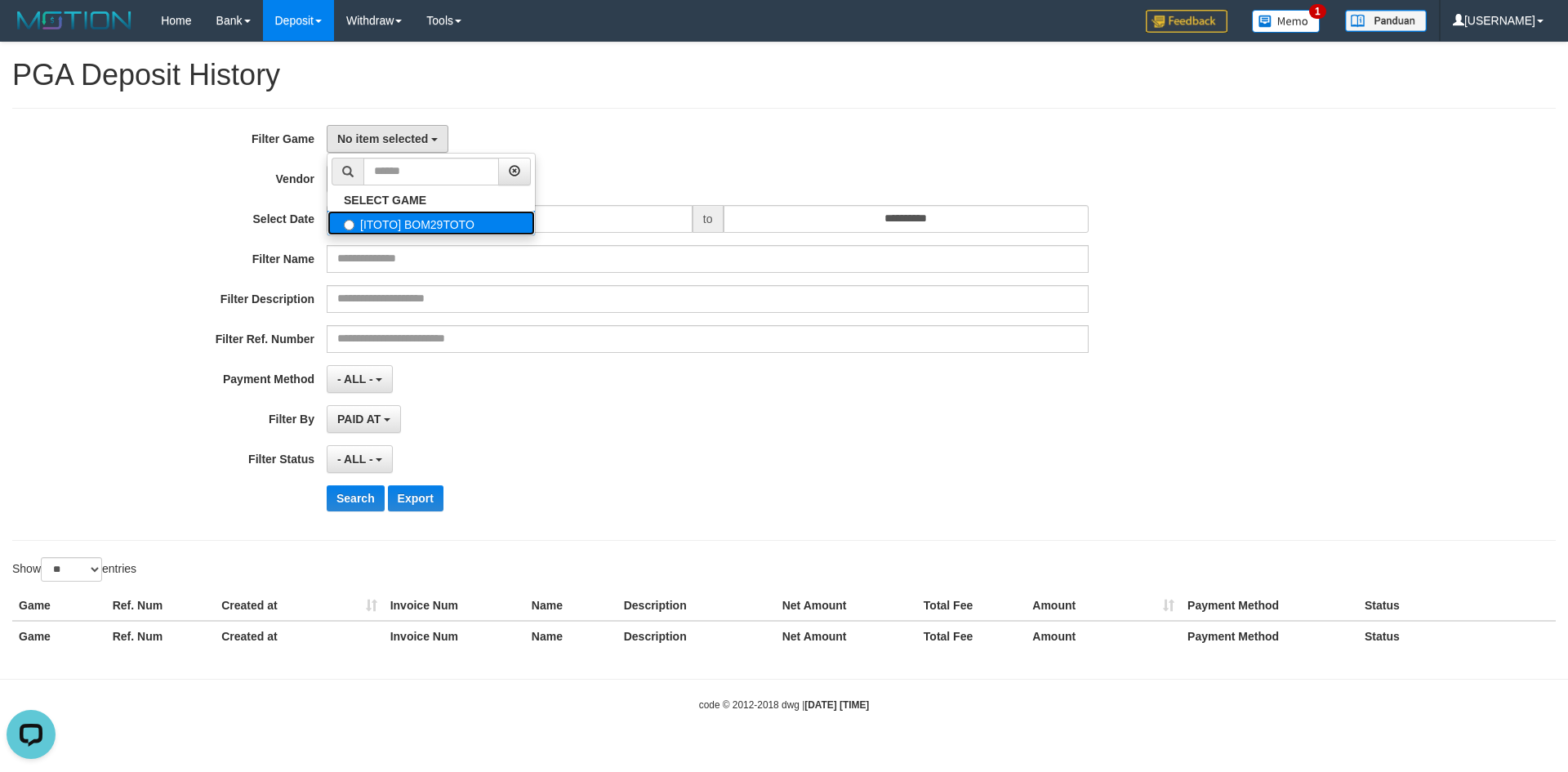 click on "[ITOTO] BOM29TOTO" at bounding box center (431, 223) 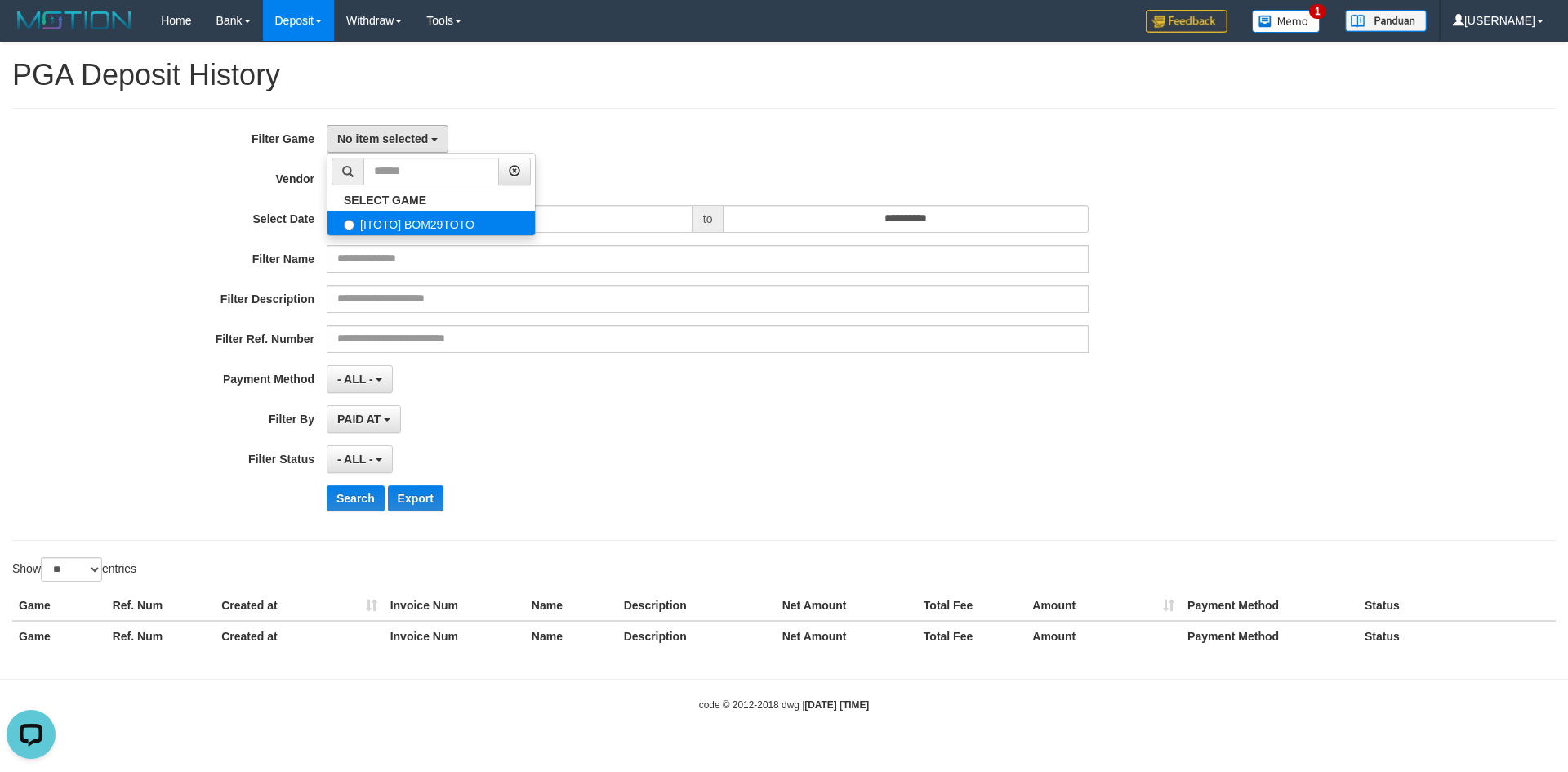 select on "****" 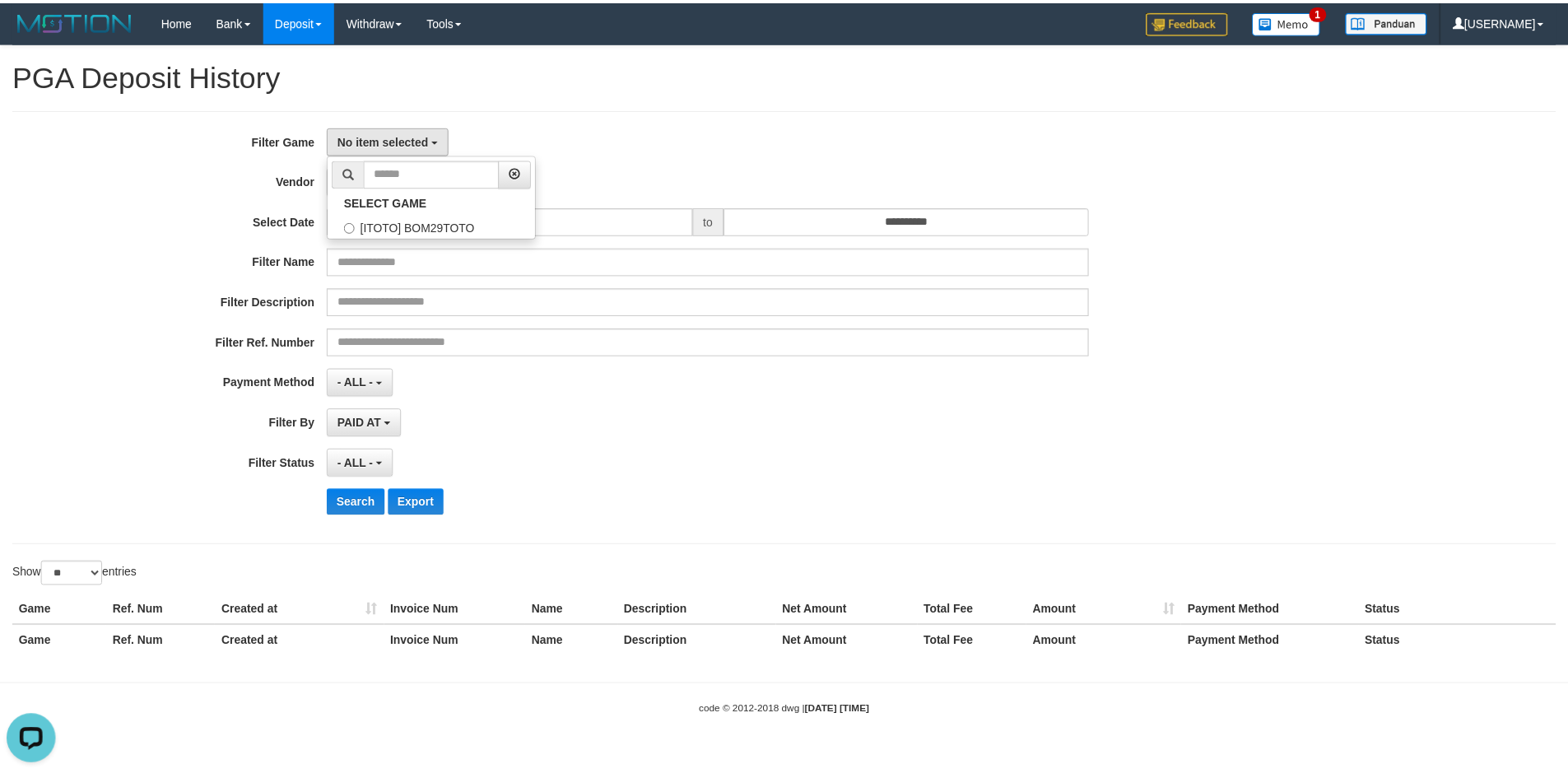 scroll, scrollTop: 15, scrollLeft: 0, axis: vertical 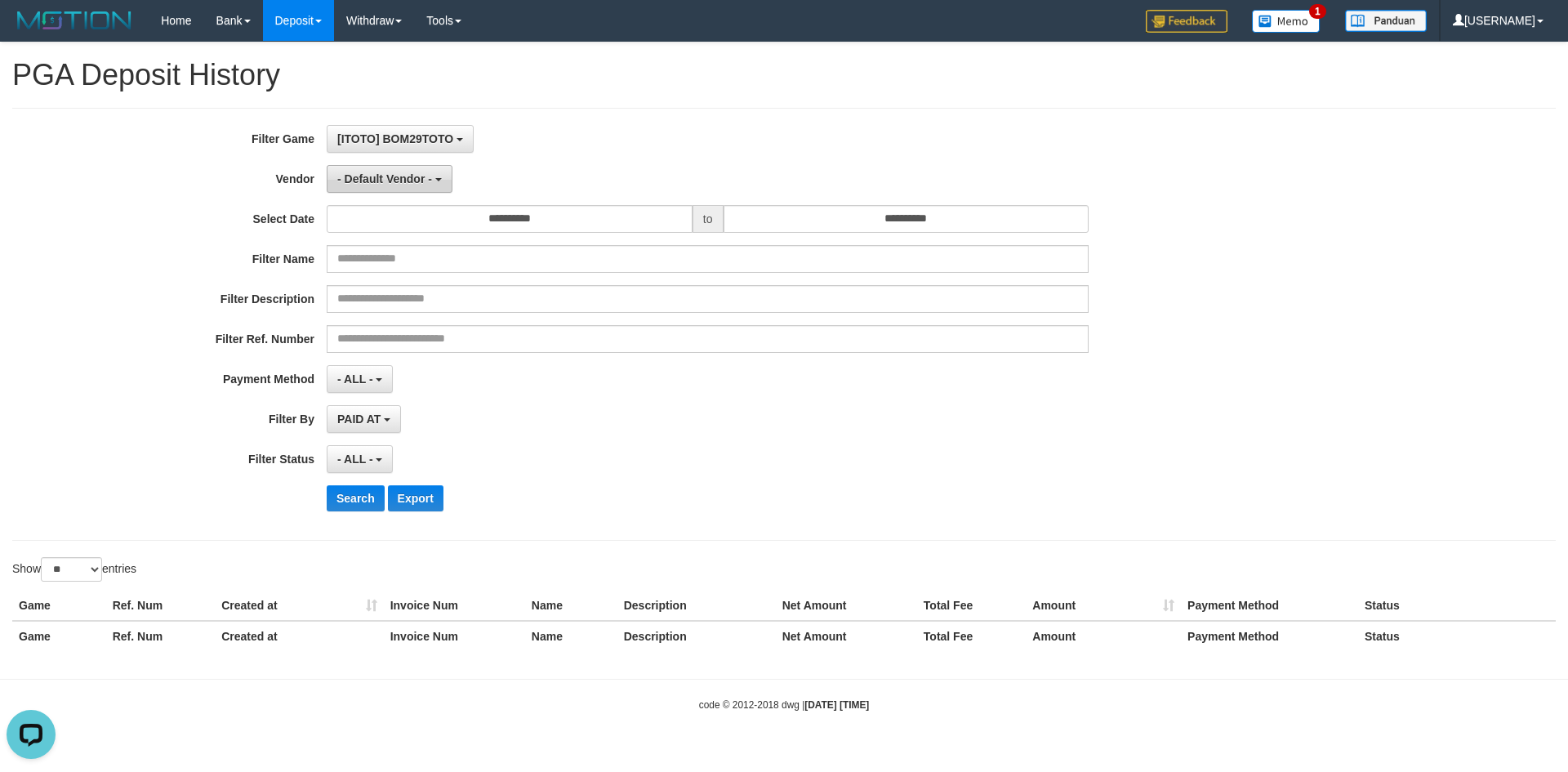 click at bounding box center [439, 180] 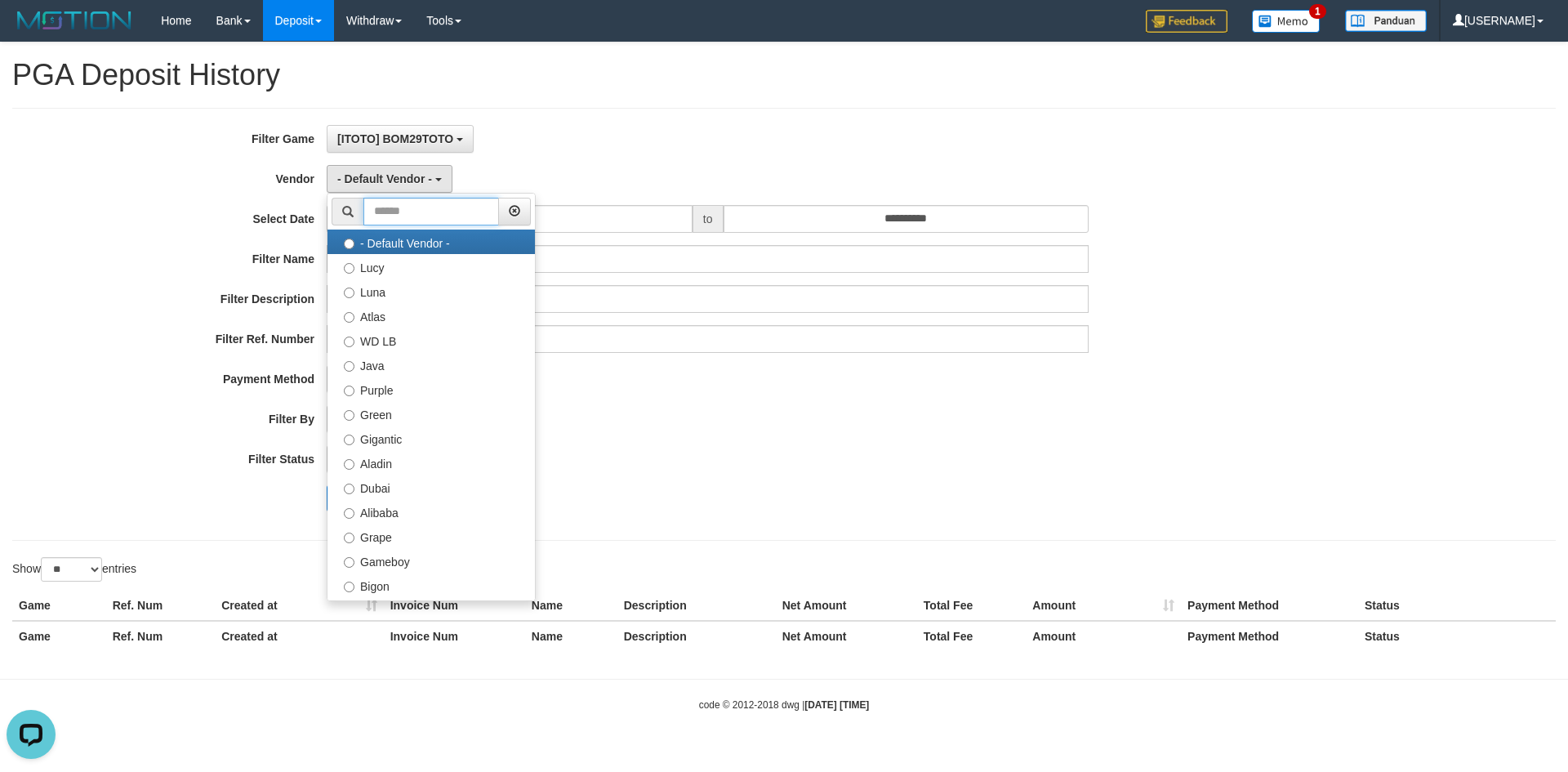 click at bounding box center [431, 212] 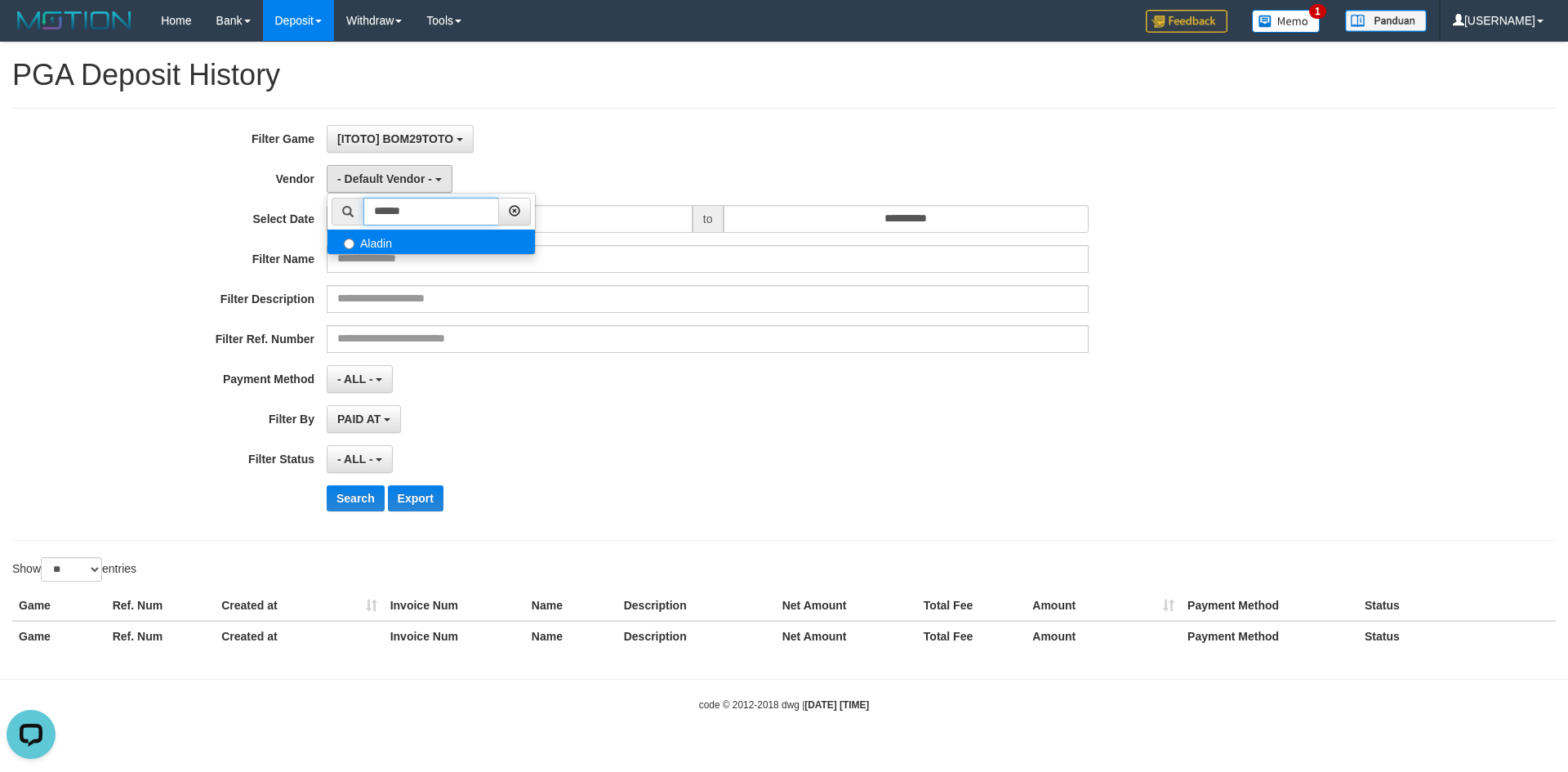 type on "******" 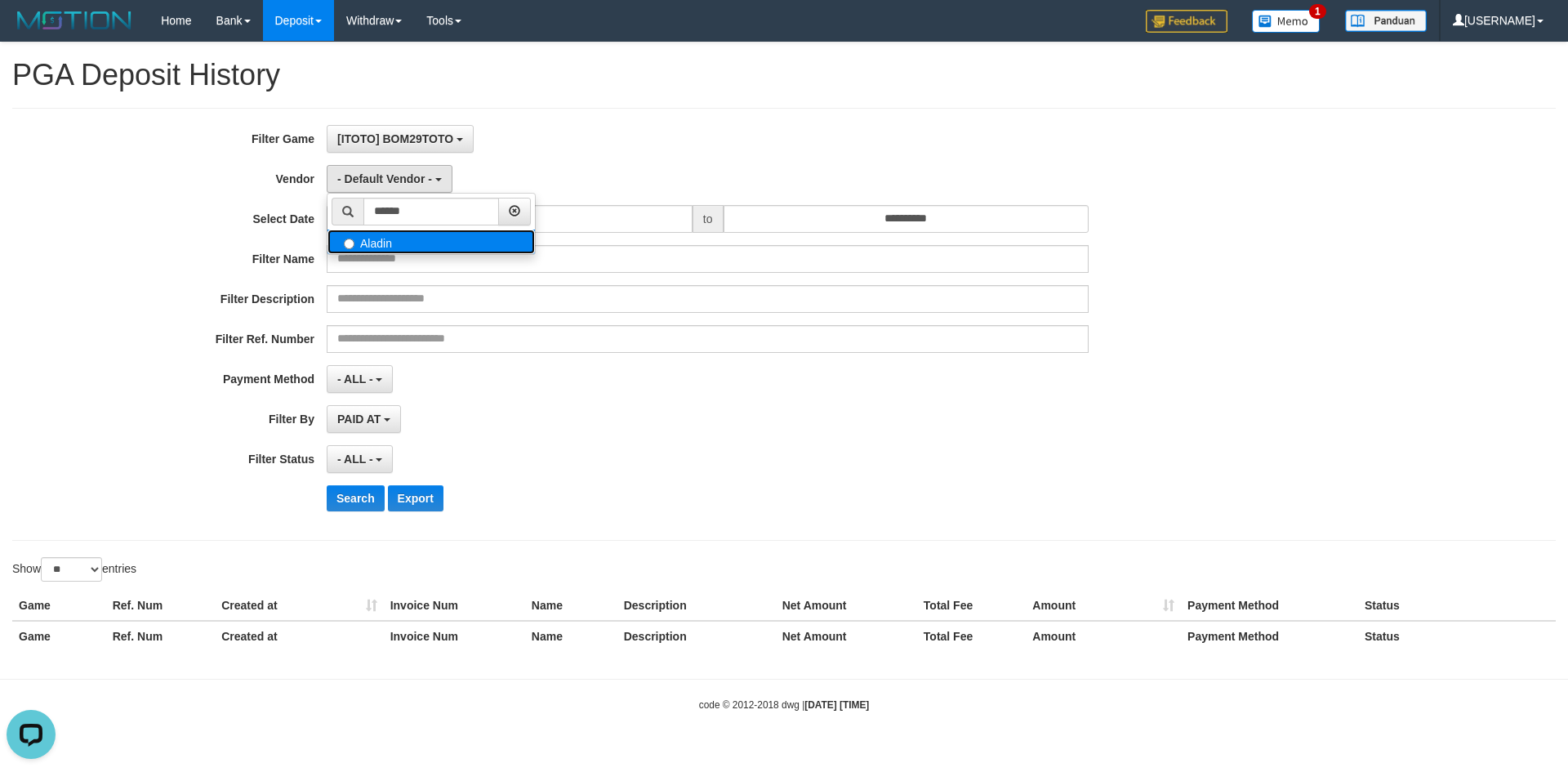 click on "Aladin" at bounding box center [431, 242] 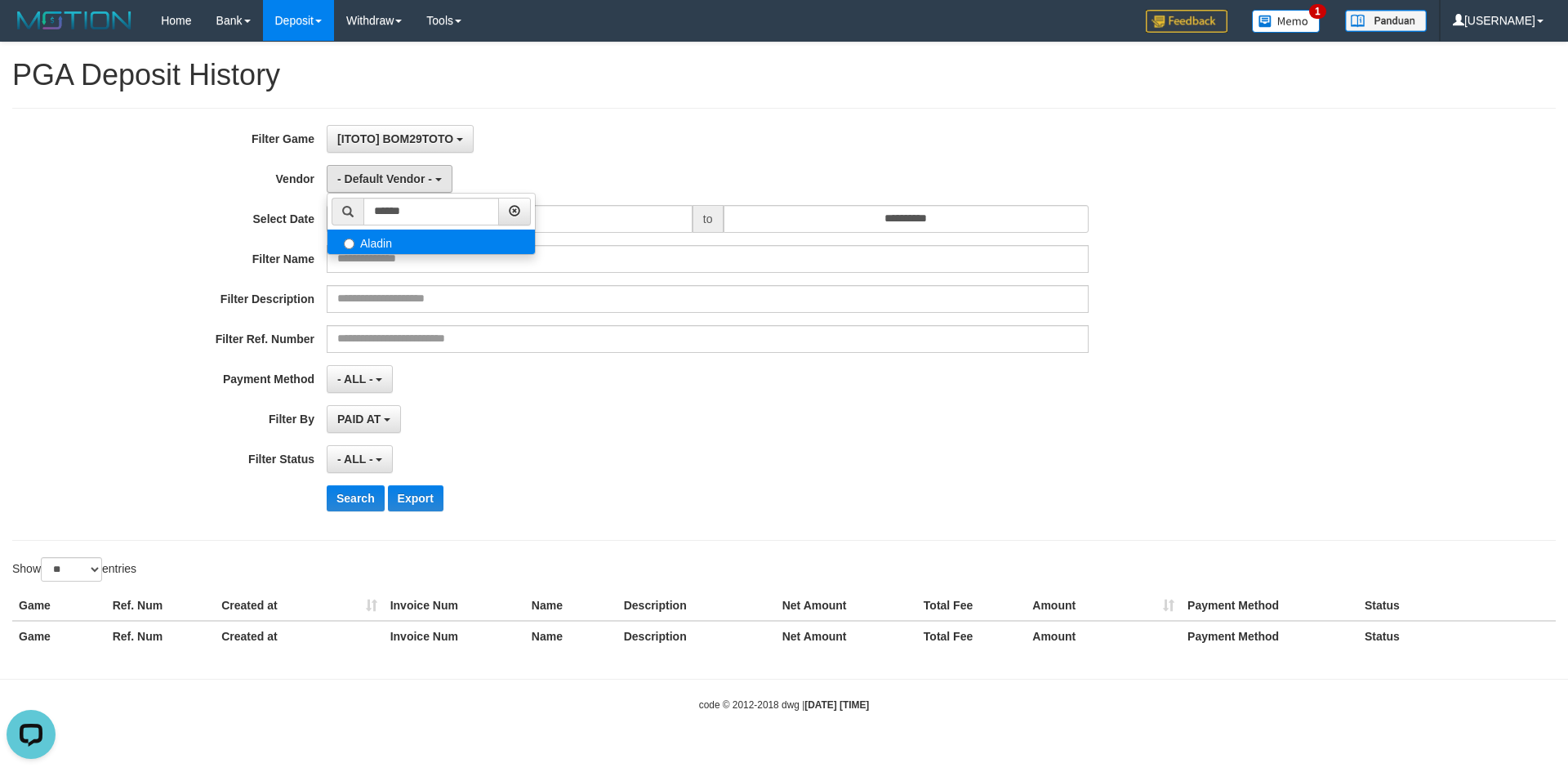select on "**********" 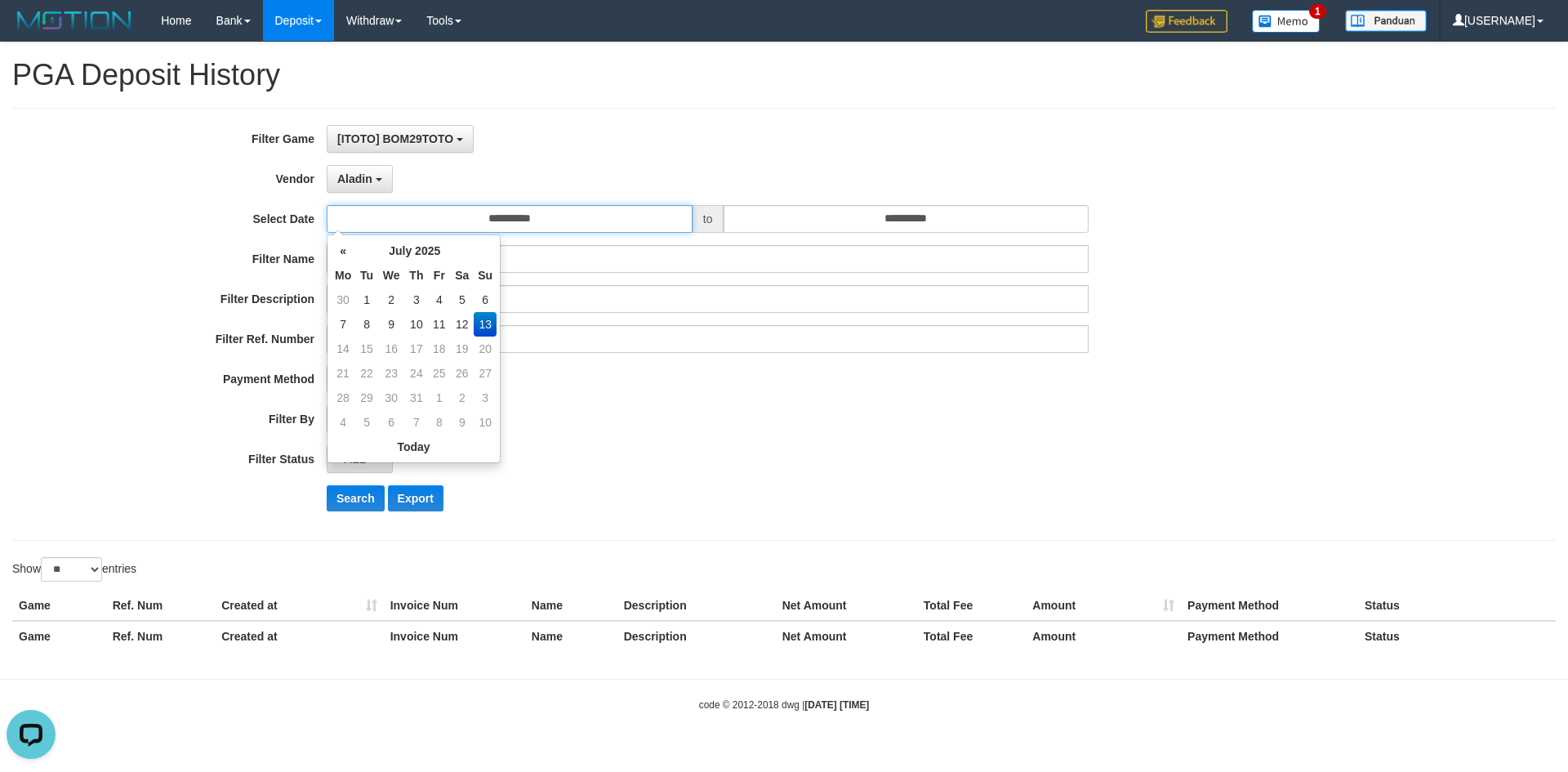 click on "**********" at bounding box center (510, 219) 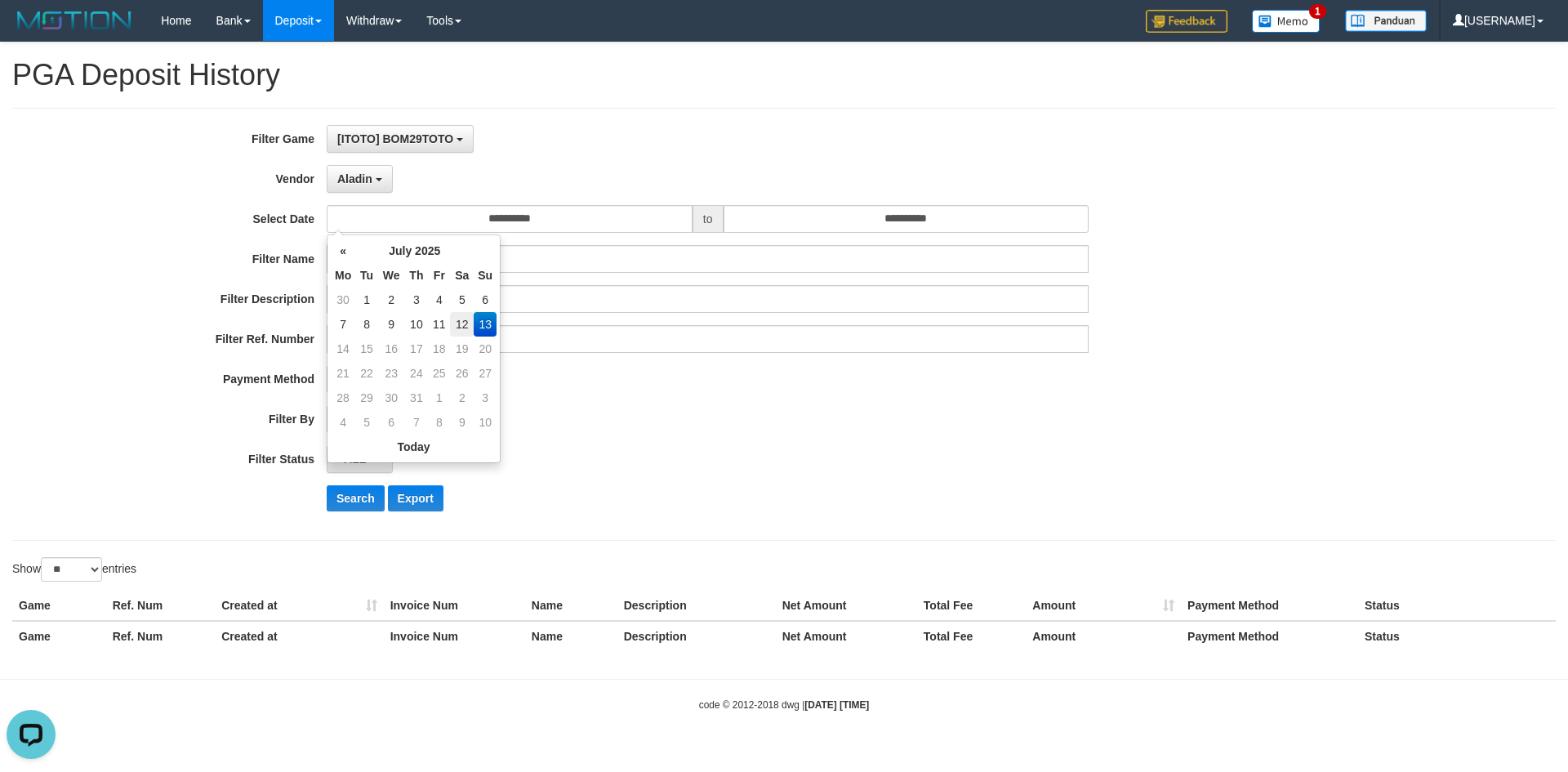 click on "12" at bounding box center (461, 324) 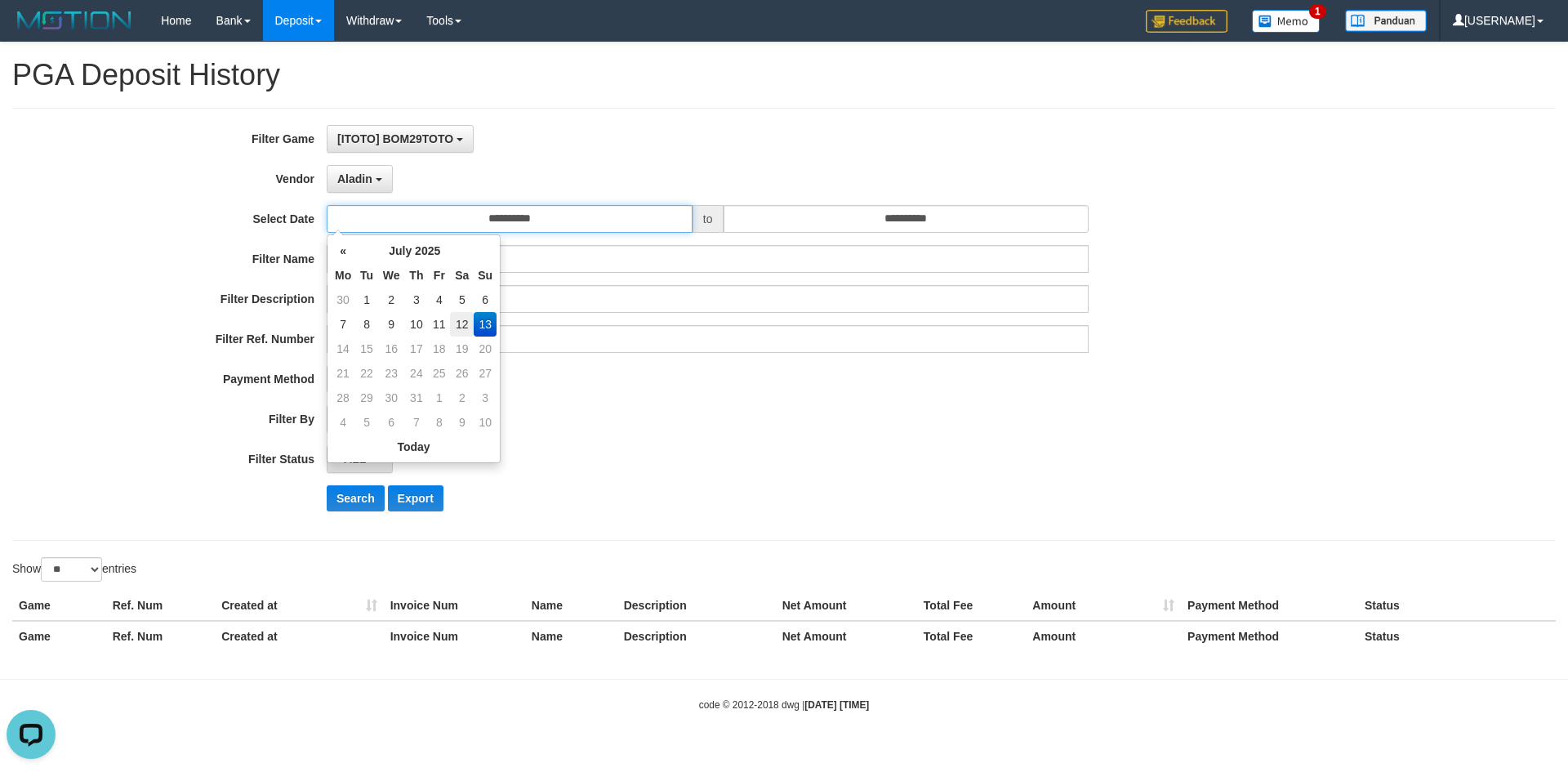 type on "**********" 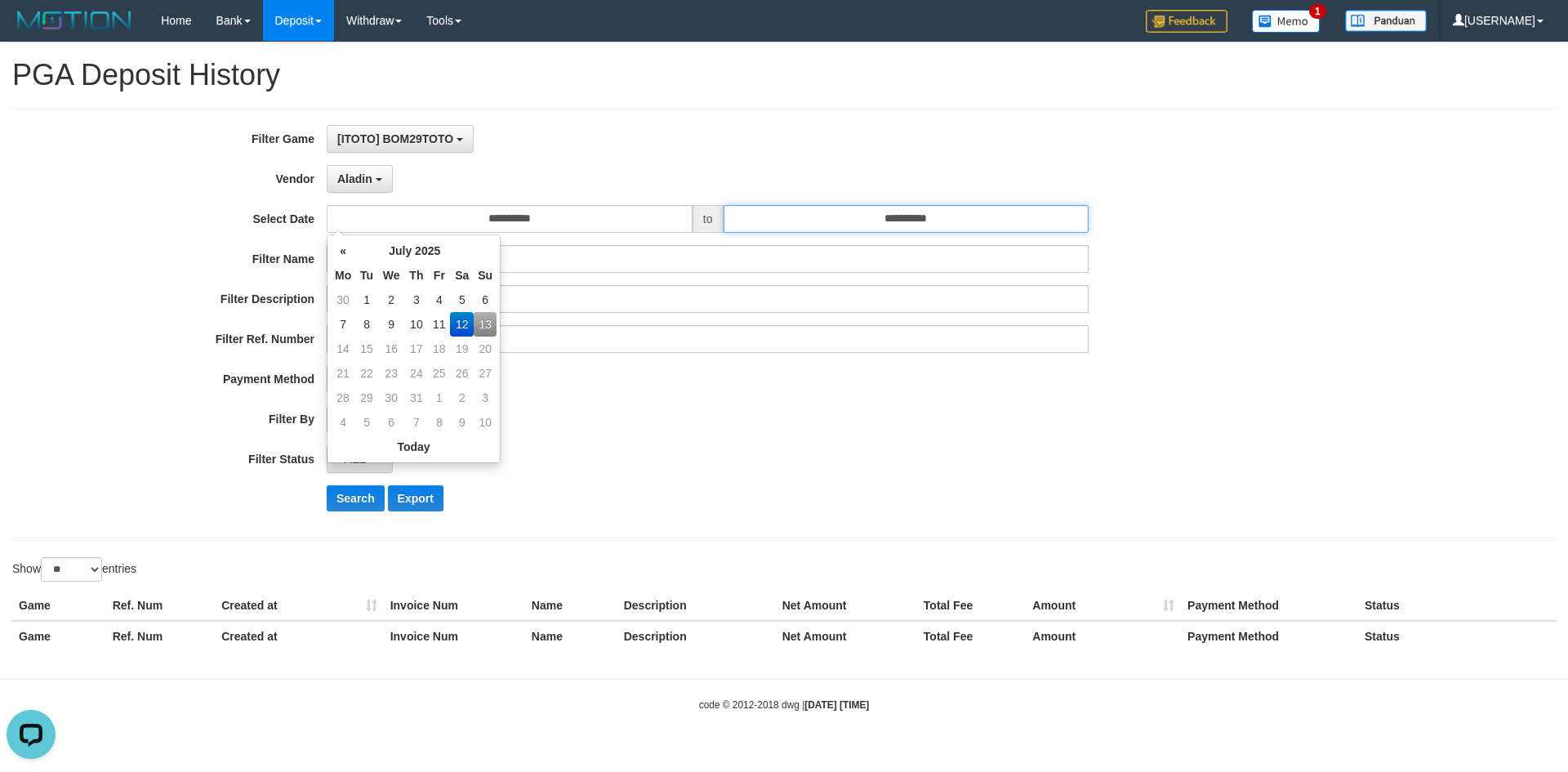 click on "**********" at bounding box center (906, 219) 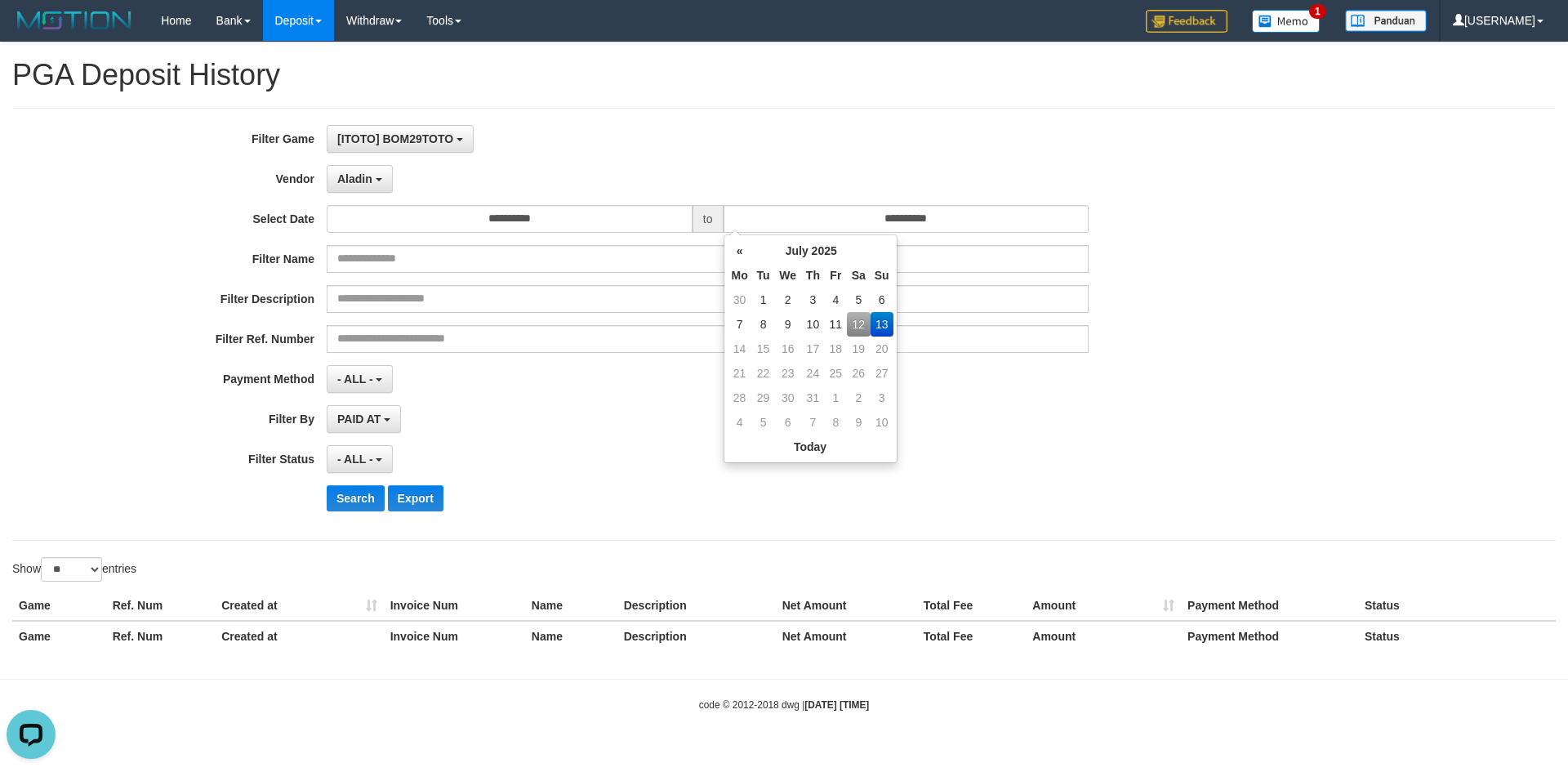 click on "12" at bounding box center [858, 324] 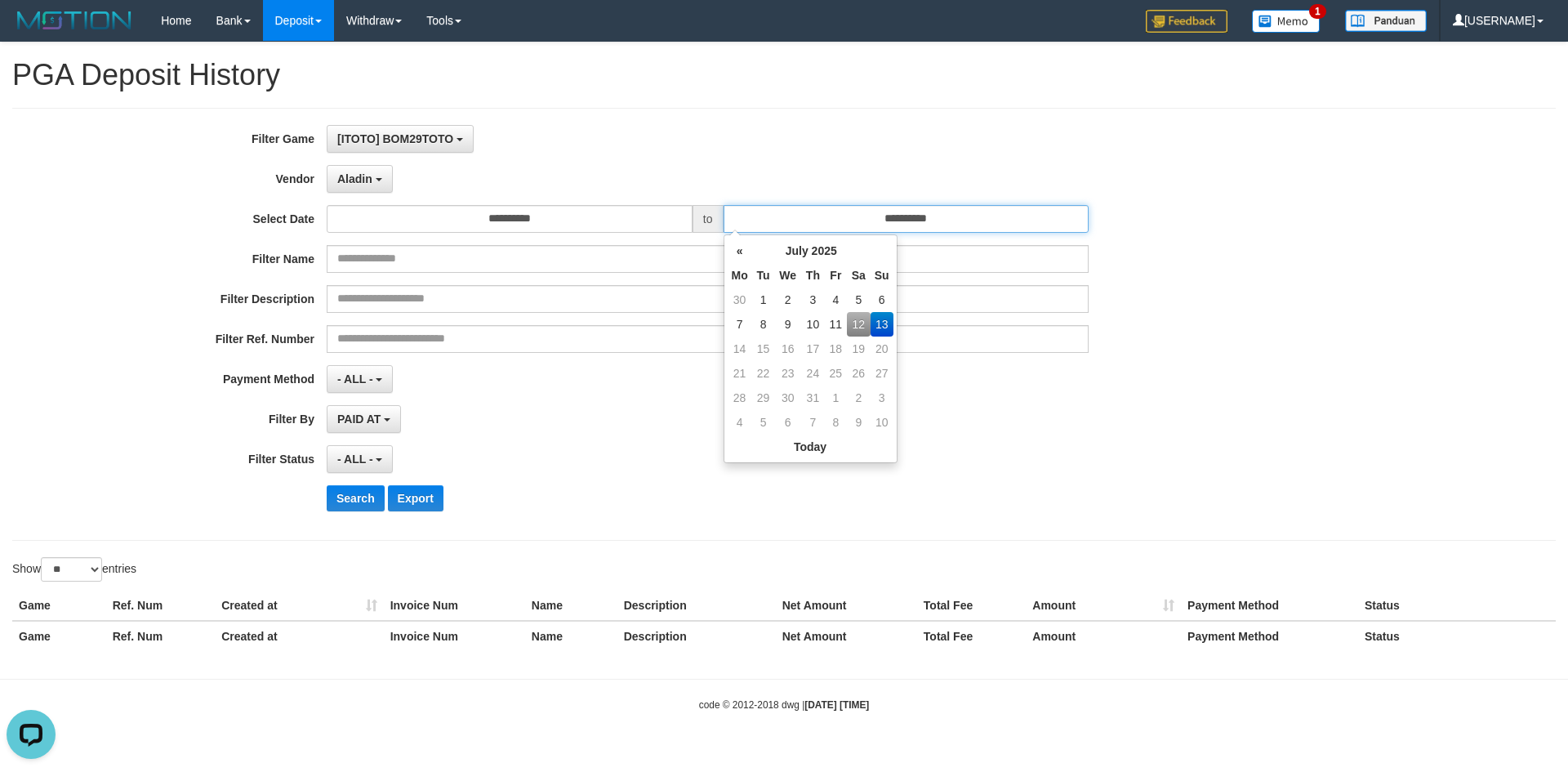 type on "**********" 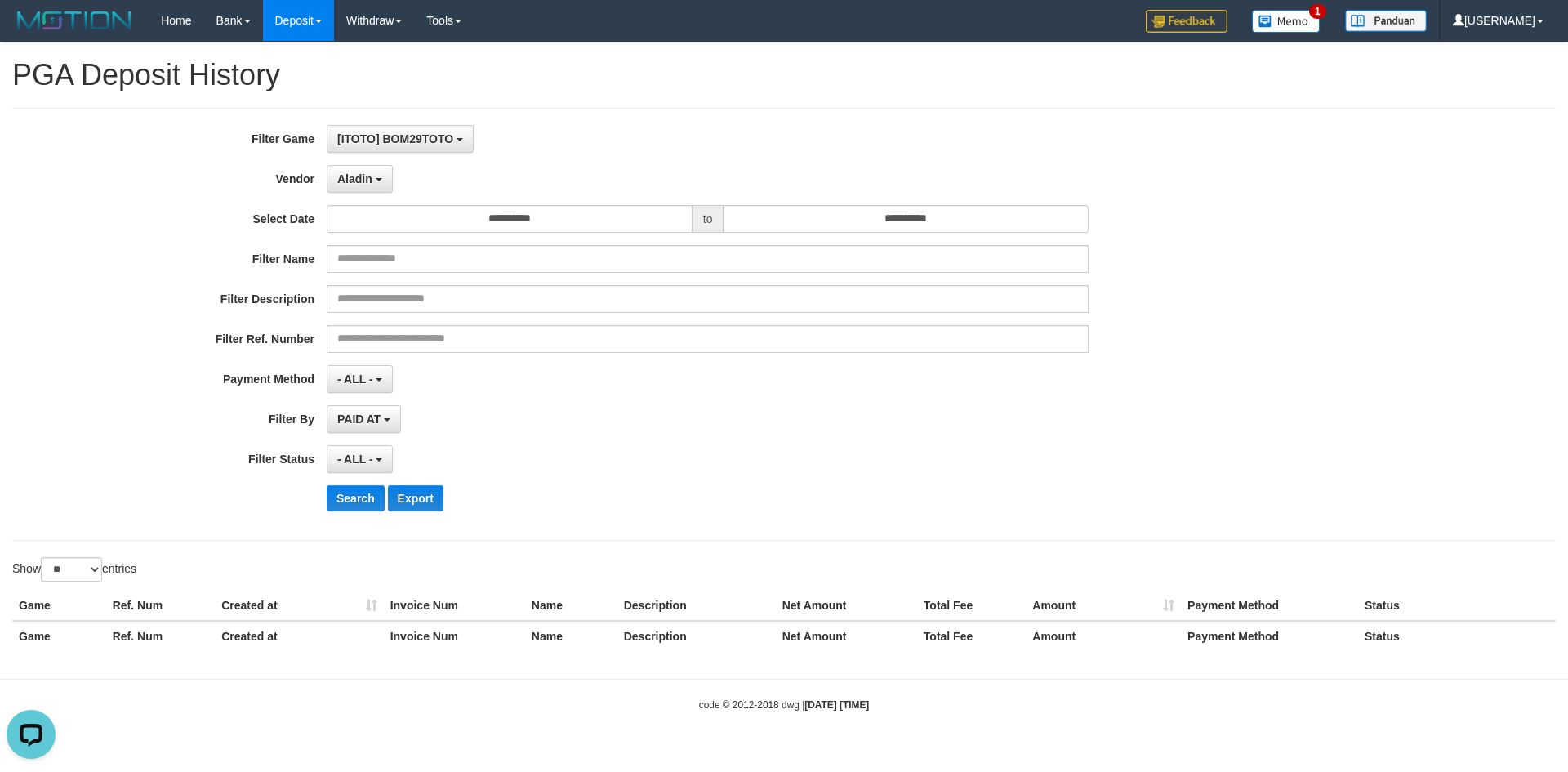 click on "**********" at bounding box center (653, 324) 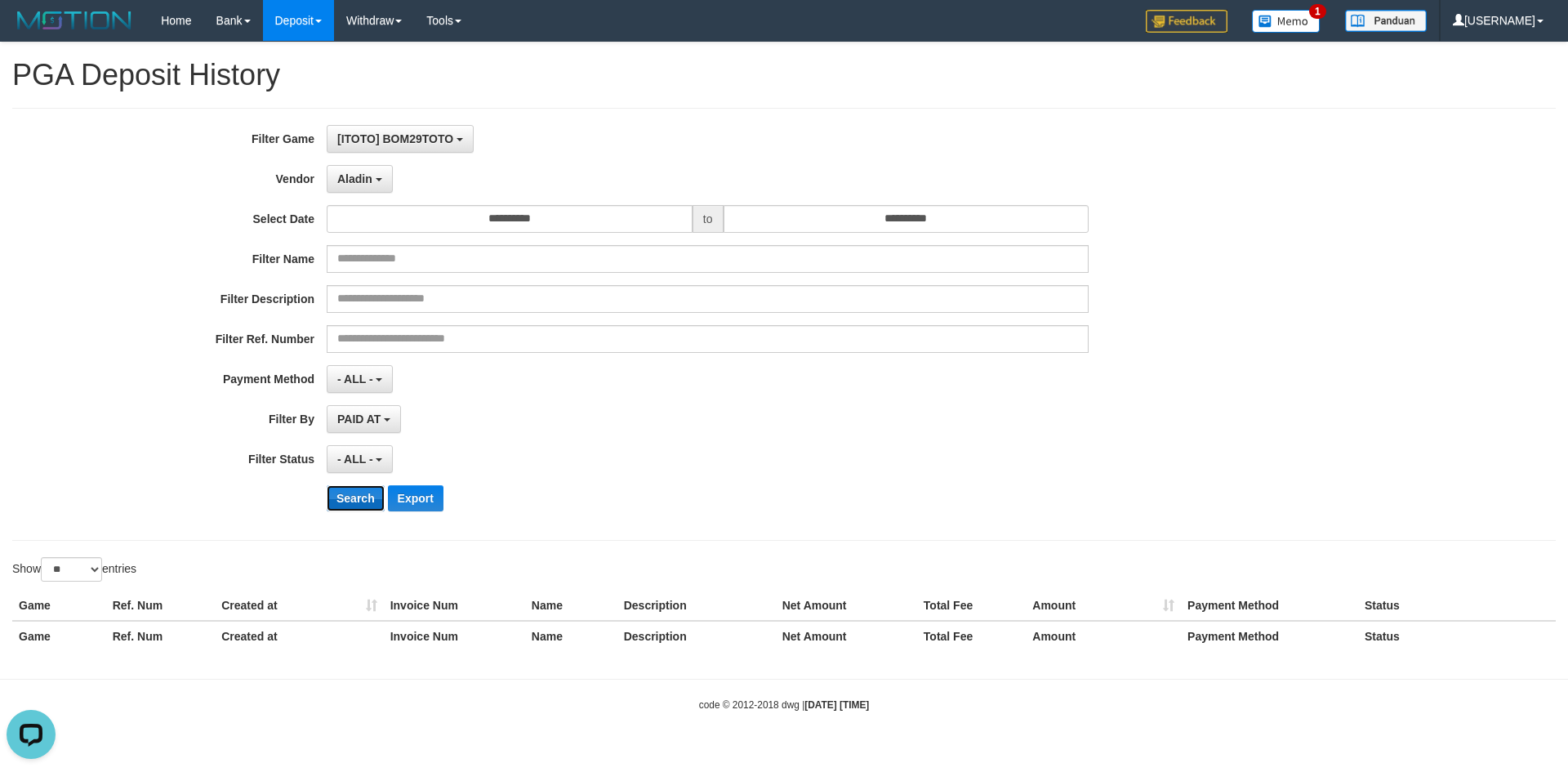 click on "Search" at bounding box center [355, 498] 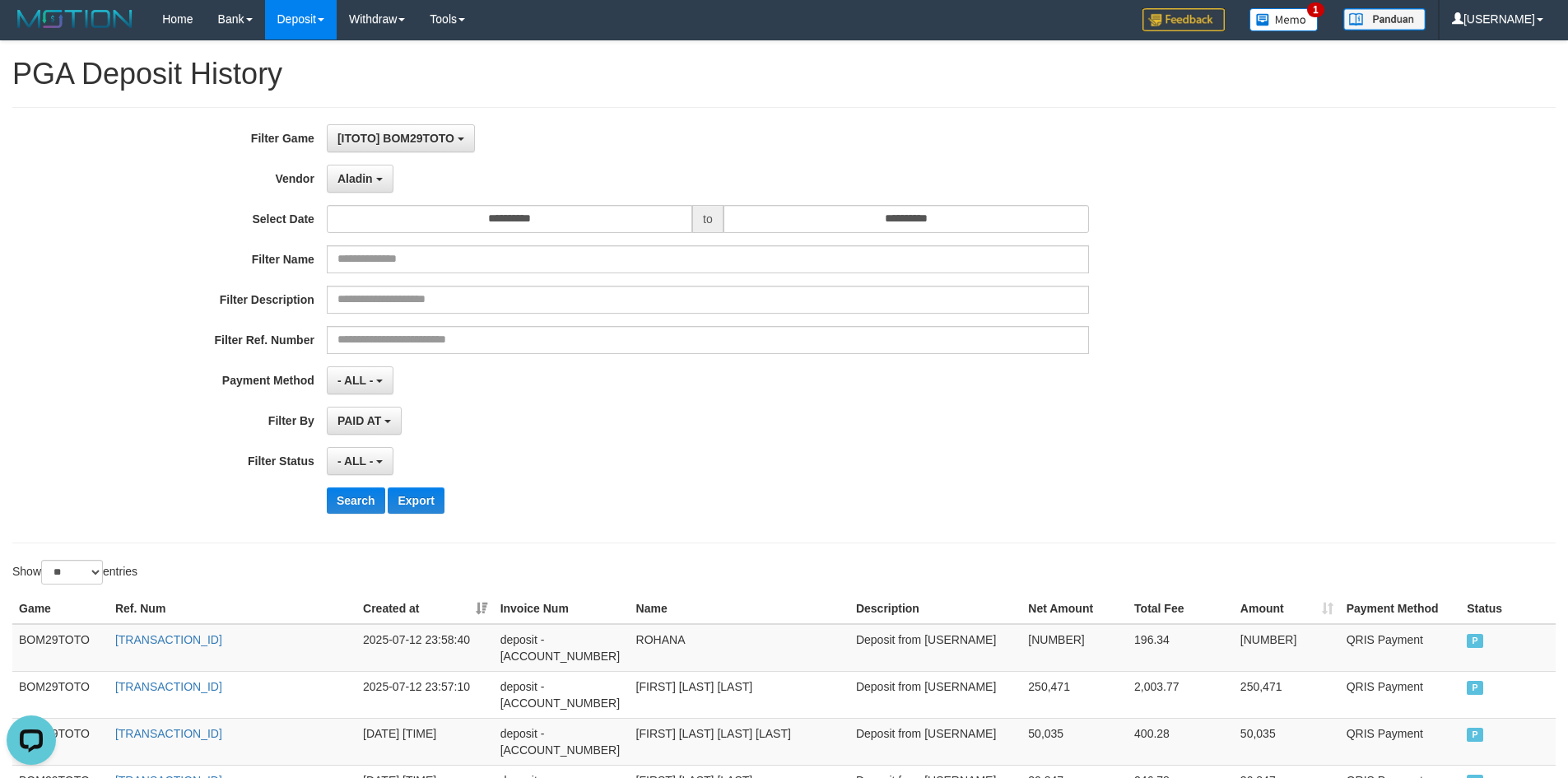scroll, scrollTop: 0, scrollLeft: 0, axis: both 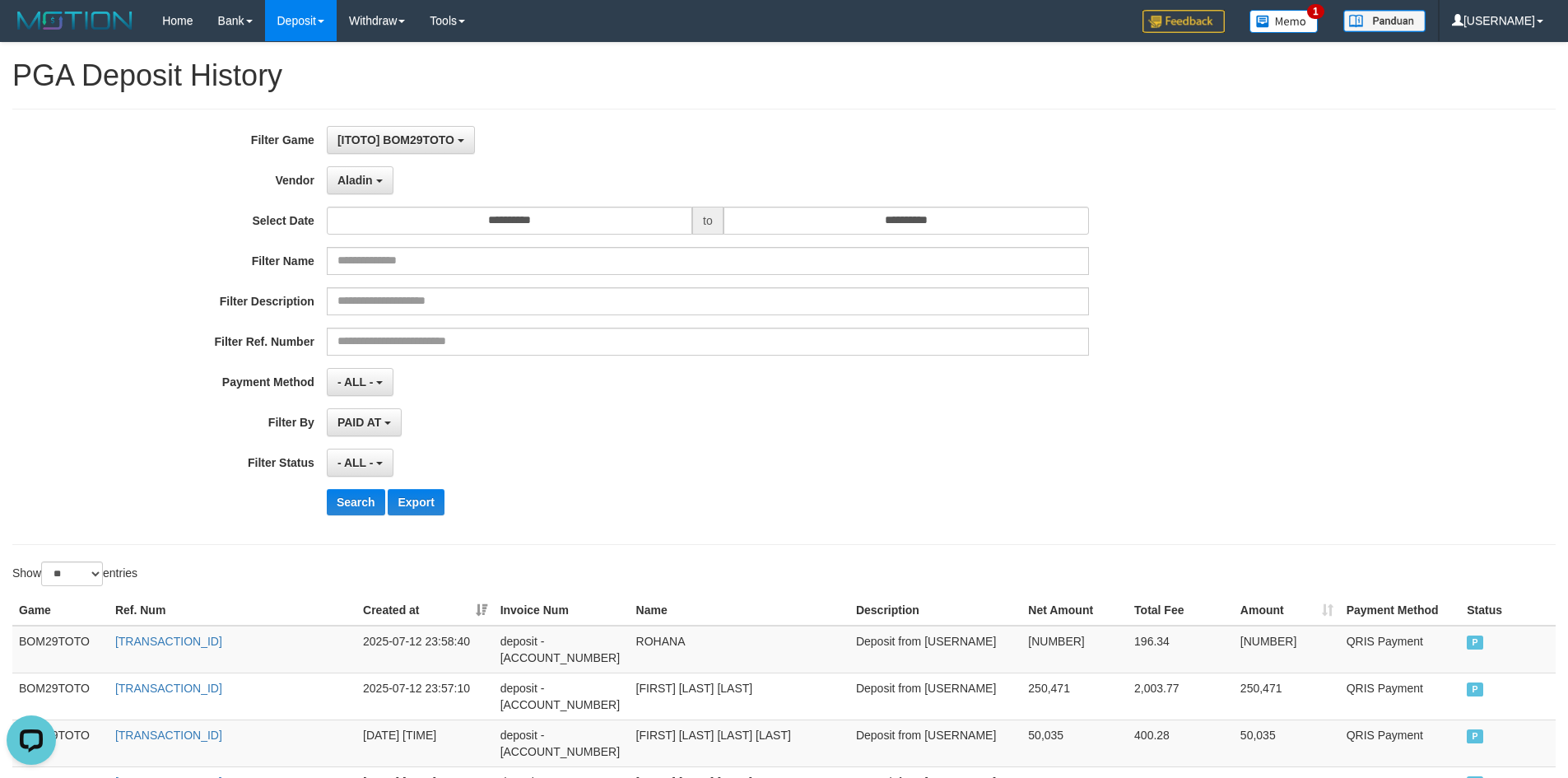 click on "Aladin ****** - Default Vendor - [FIRST] Luna Atlas WD LB Java Purple Green Gigantic Aladin Dubai Alibaba Grape Gameboy Bigon Allstar Xtr Gama IBX11 Selat Borde Indahjualpulsa Lemavo Gogogoy Itudo Yuwanatopup Sidikgame Voucher100 Awalpulsa Lambda Combo IBX3 NUANSATOPUP IBX3 Pusatjualpulsa IBX3 Itemgame IBX3 SILAKSA IBX3 Makmurvoucher IBX3 MAKMURTOPUP IBX3 Pilihvoucher" at bounding box center [708, 180] 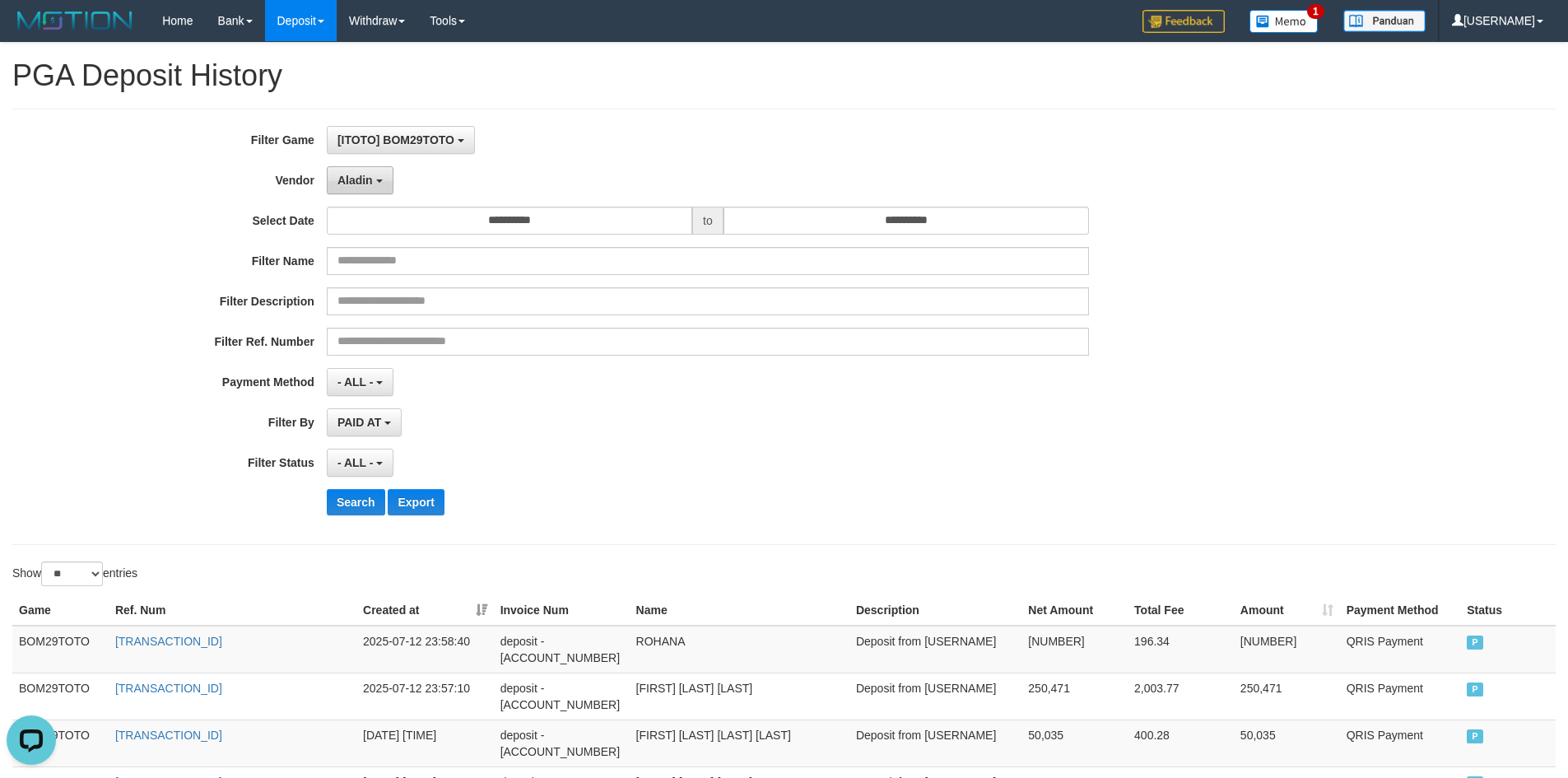 drag, startPoint x: 375, startPoint y: 188, endPoint x: 383, endPoint y: 200, distance: 14.422205 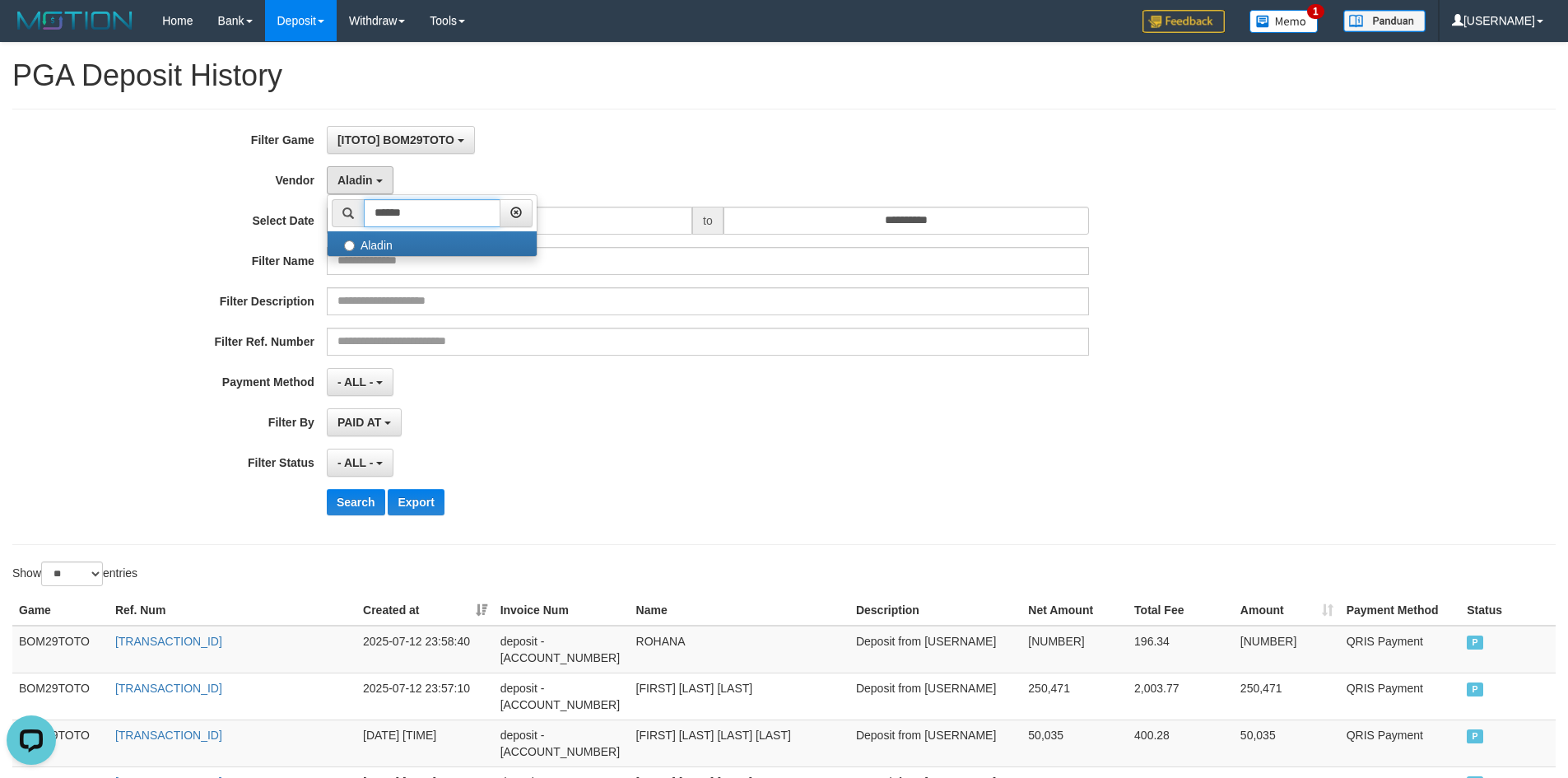 click on "******" at bounding box center (432, 213) 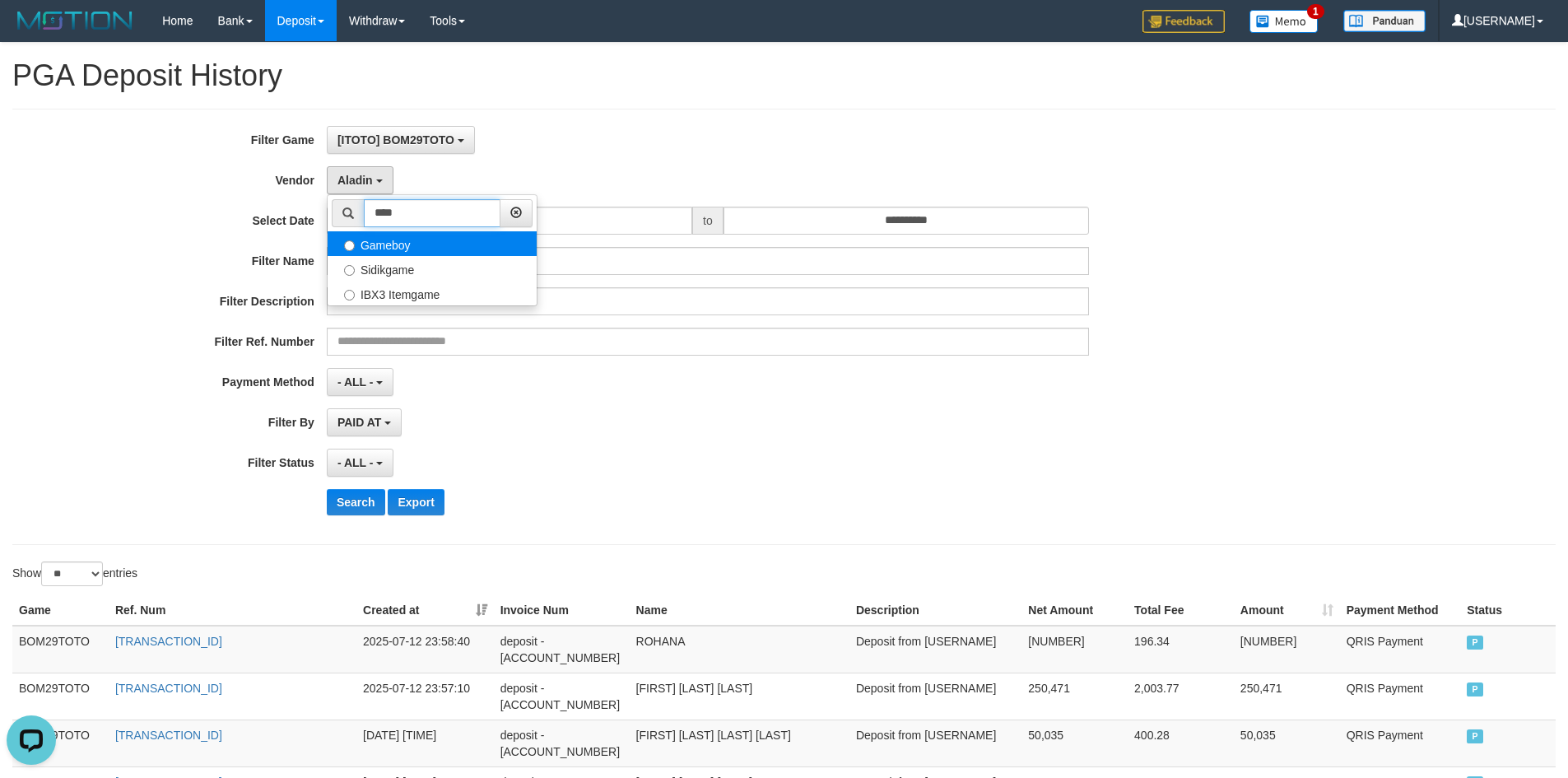 type on "****" 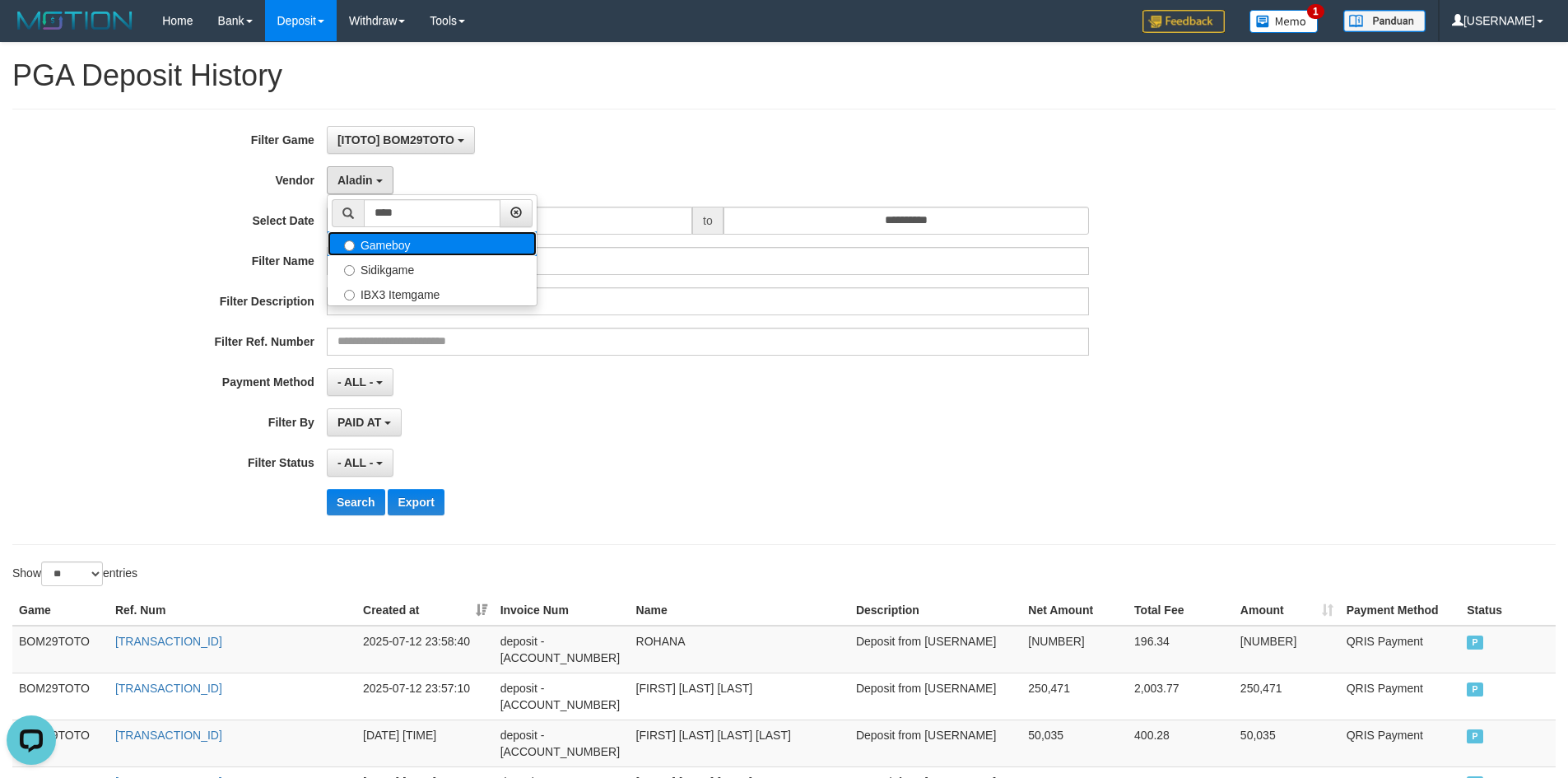 click on "Gameboy" at bounding box center [432, 244] 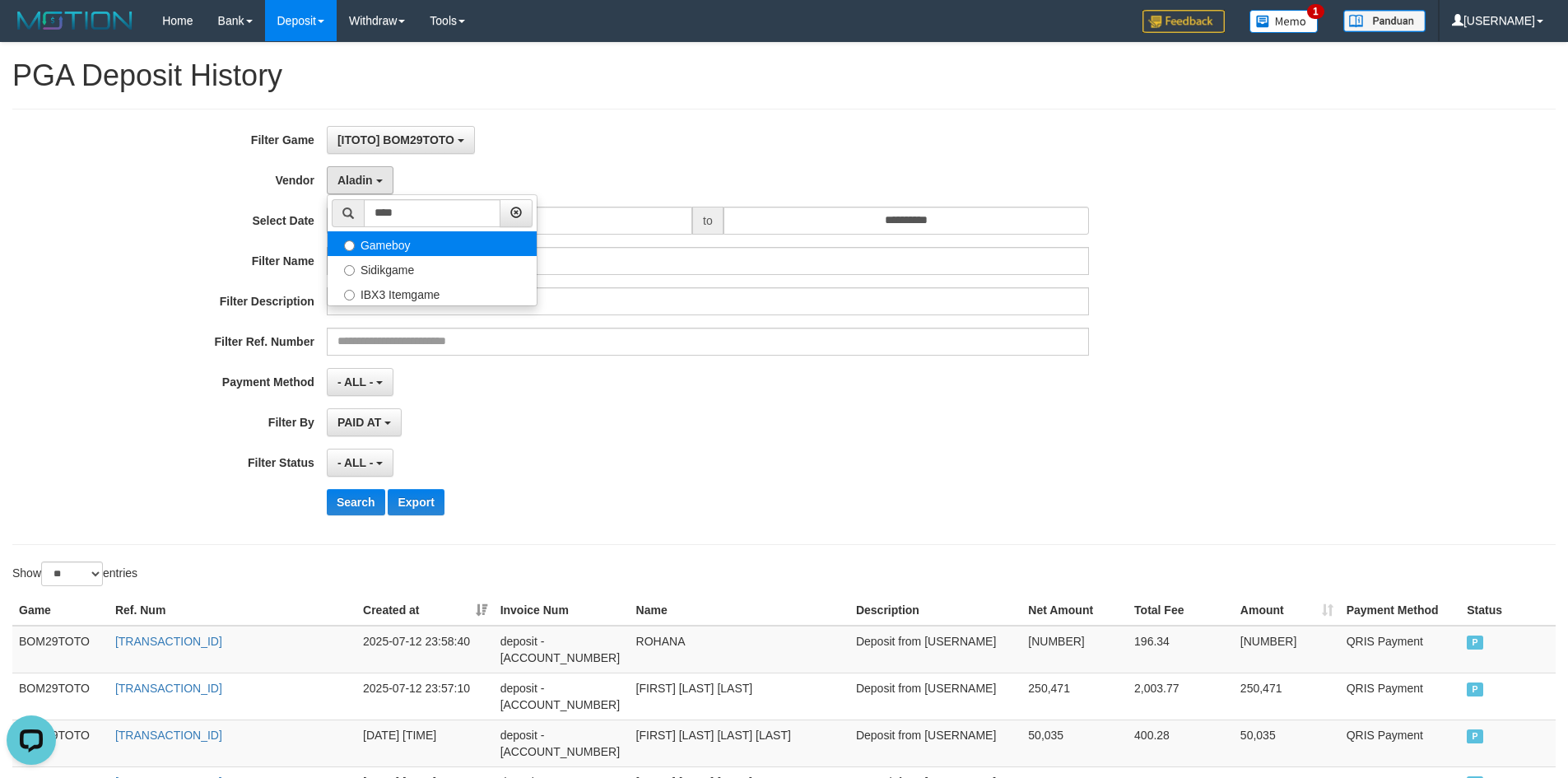 select on "**********" 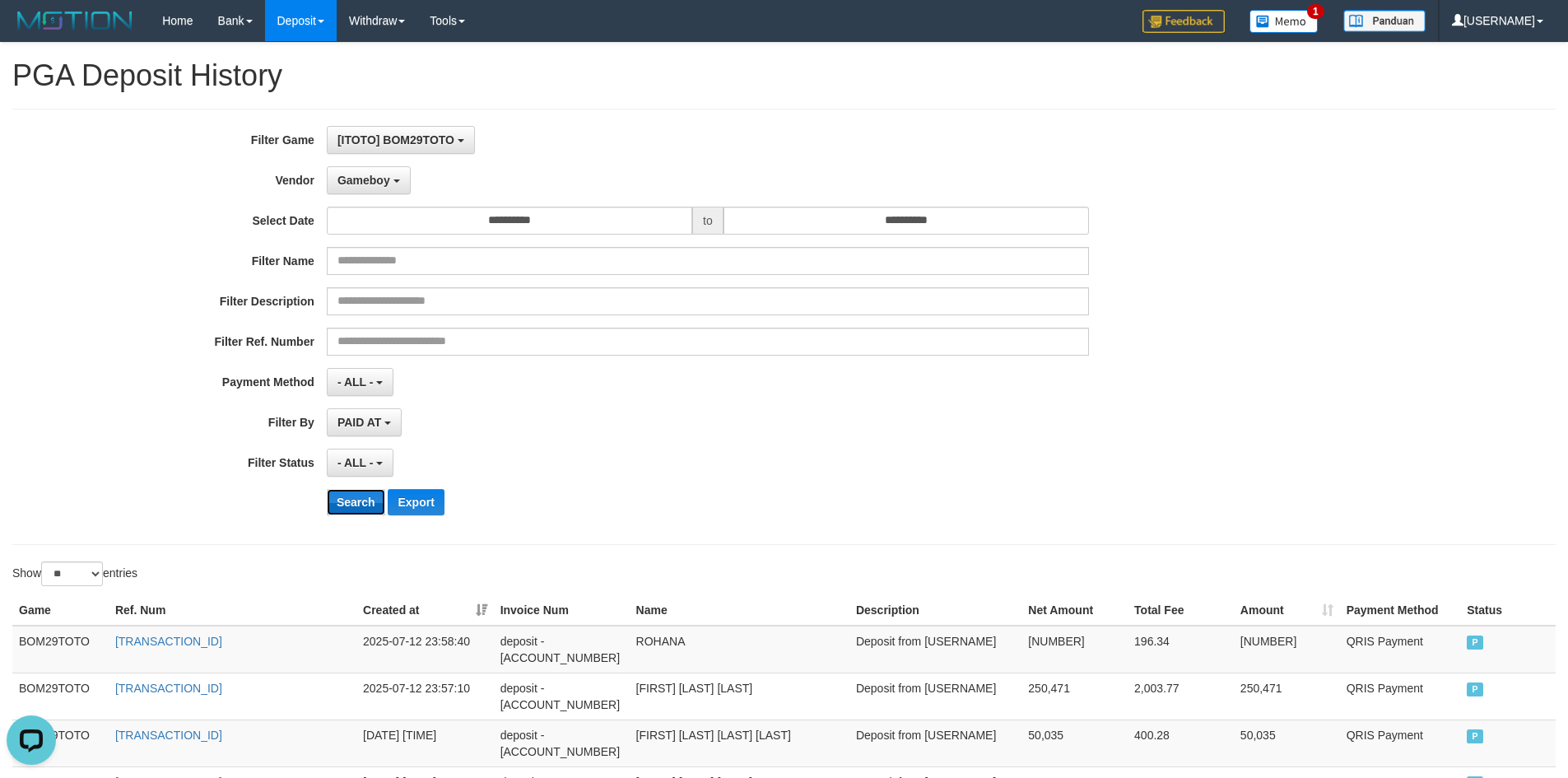 click on "Search" at bounding box center [356, 502] 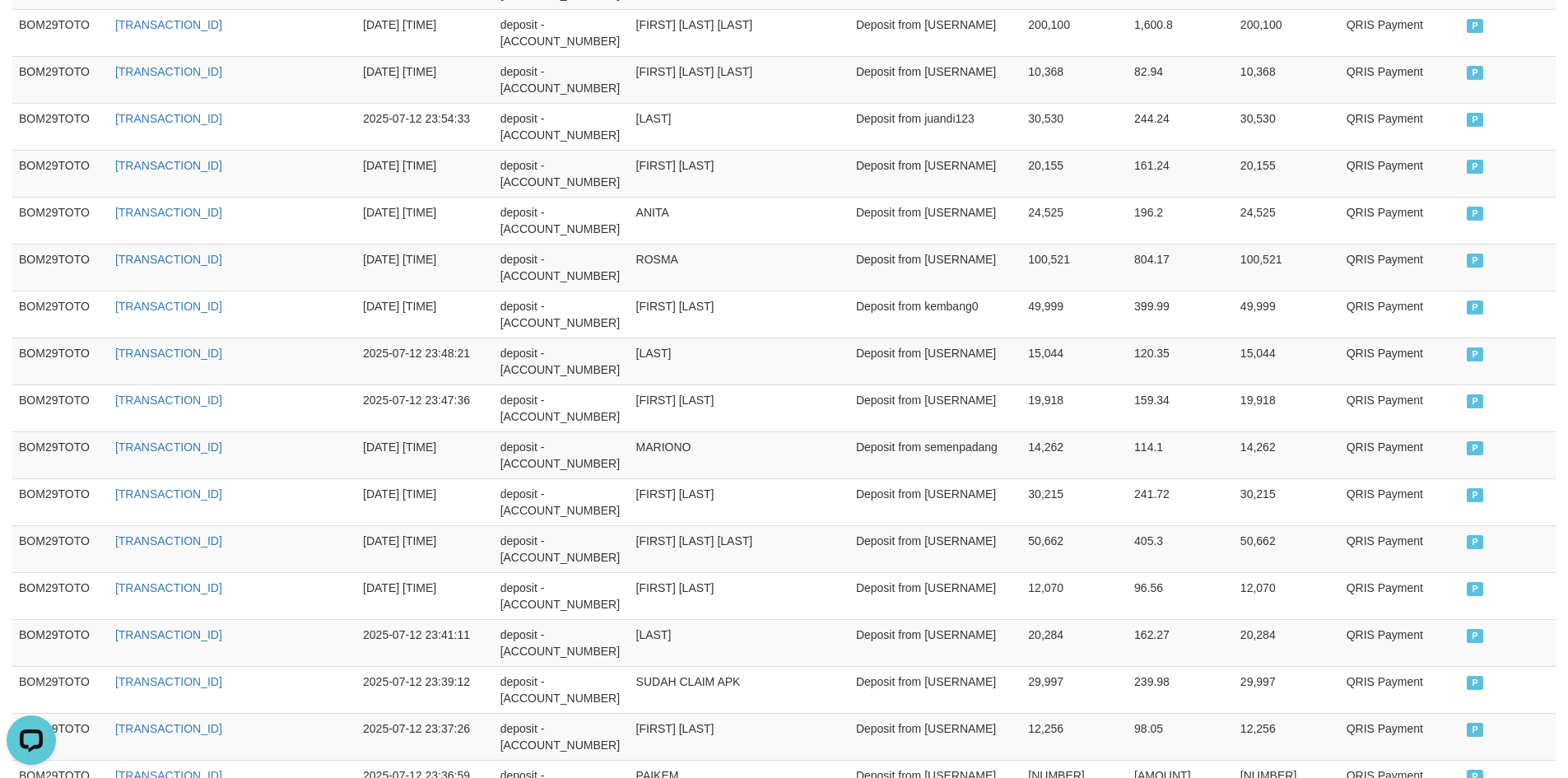scroll, scrollTop: 771, scrollLeft: 0, axis: vertical 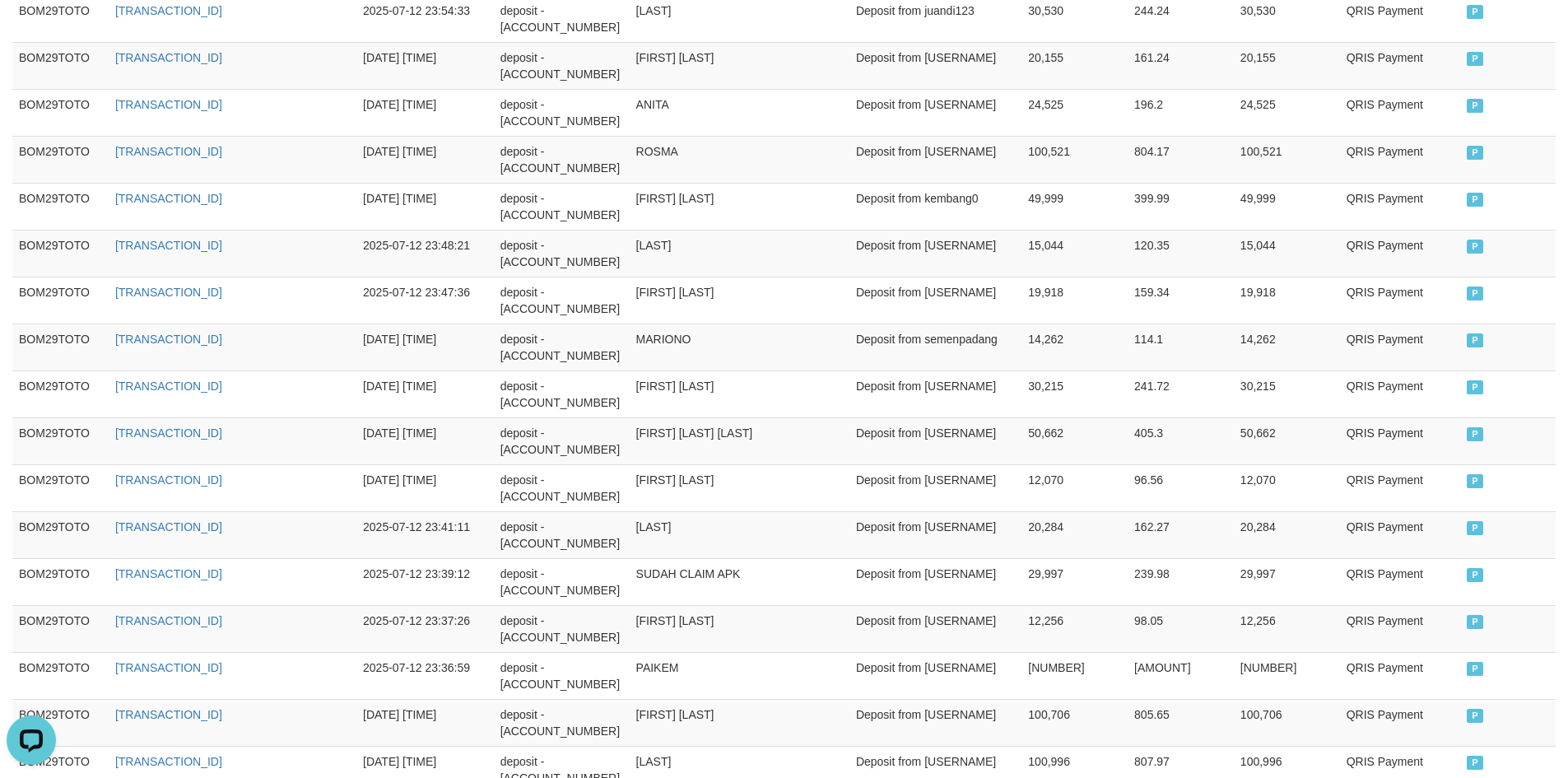 drag, startPoint x: 657, startPoint y: 557, endPoint x: 798, endPoint y: 535, distance: 142.706 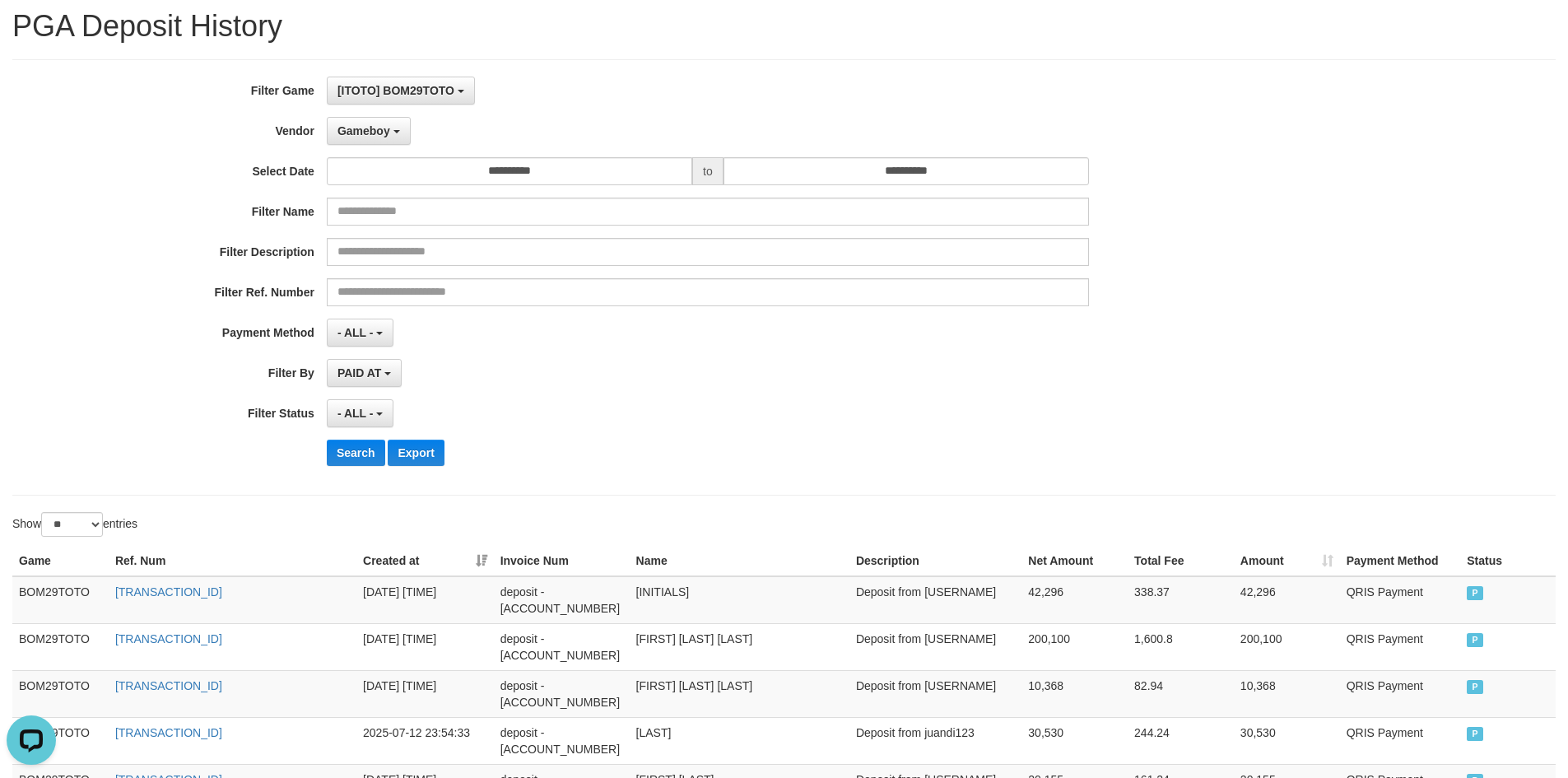 scroll, scrollTop: 0, scrollLeft: 0, axis: both 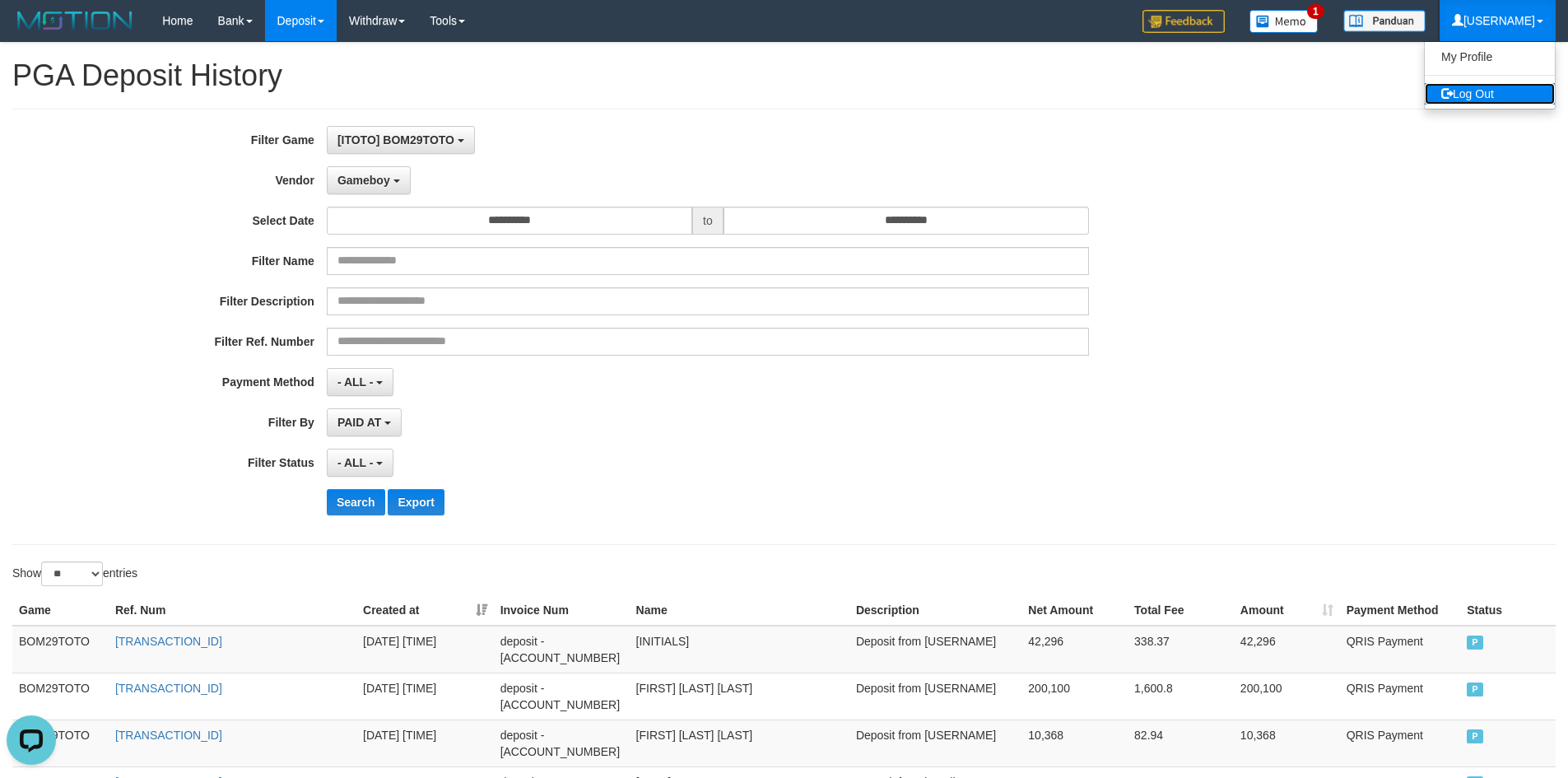 click on "Log Out" at bounding box center (1490, 94) 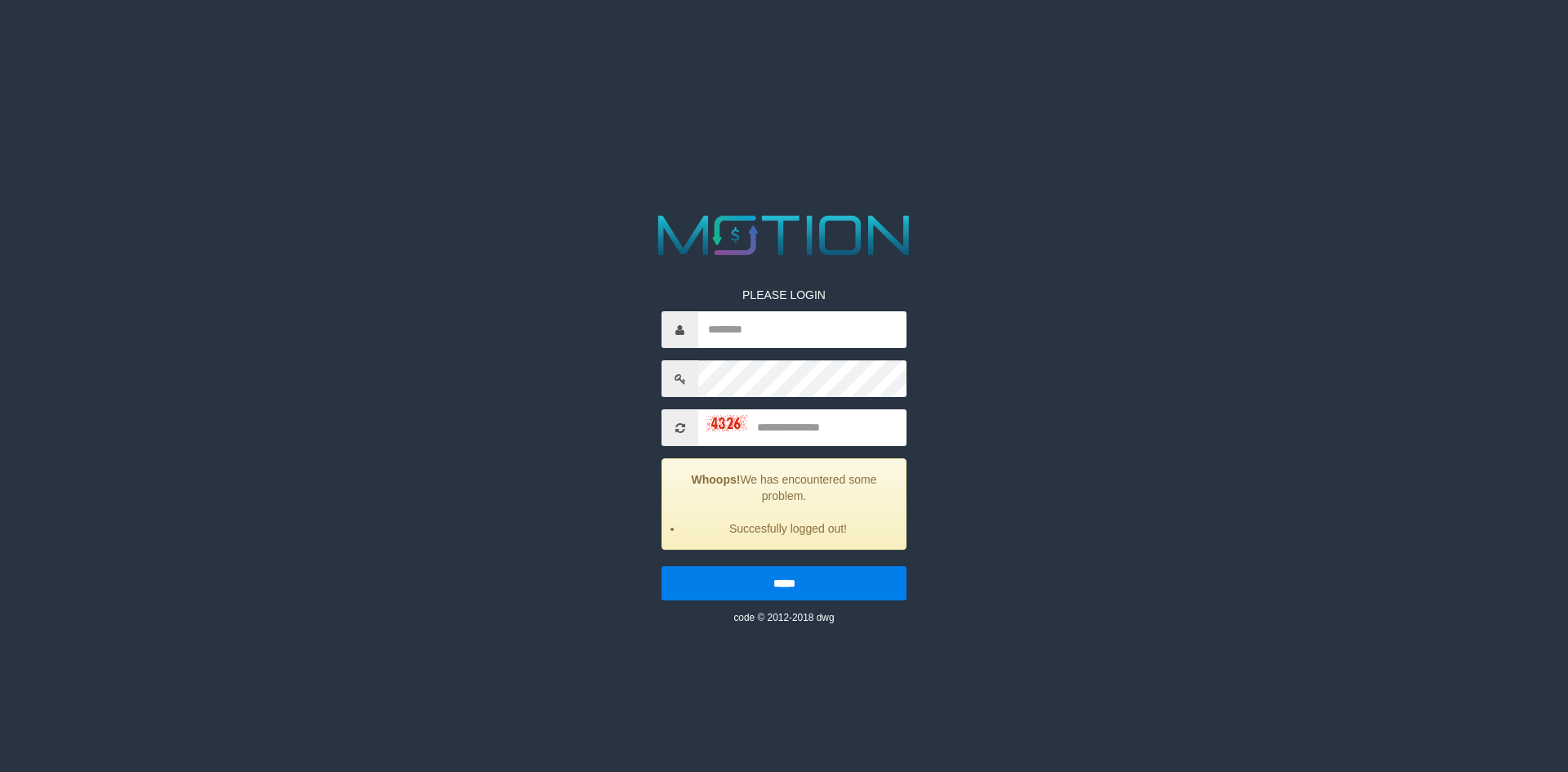 scroll, scrollTop: 0, scrollLeft: 0, axis: both 